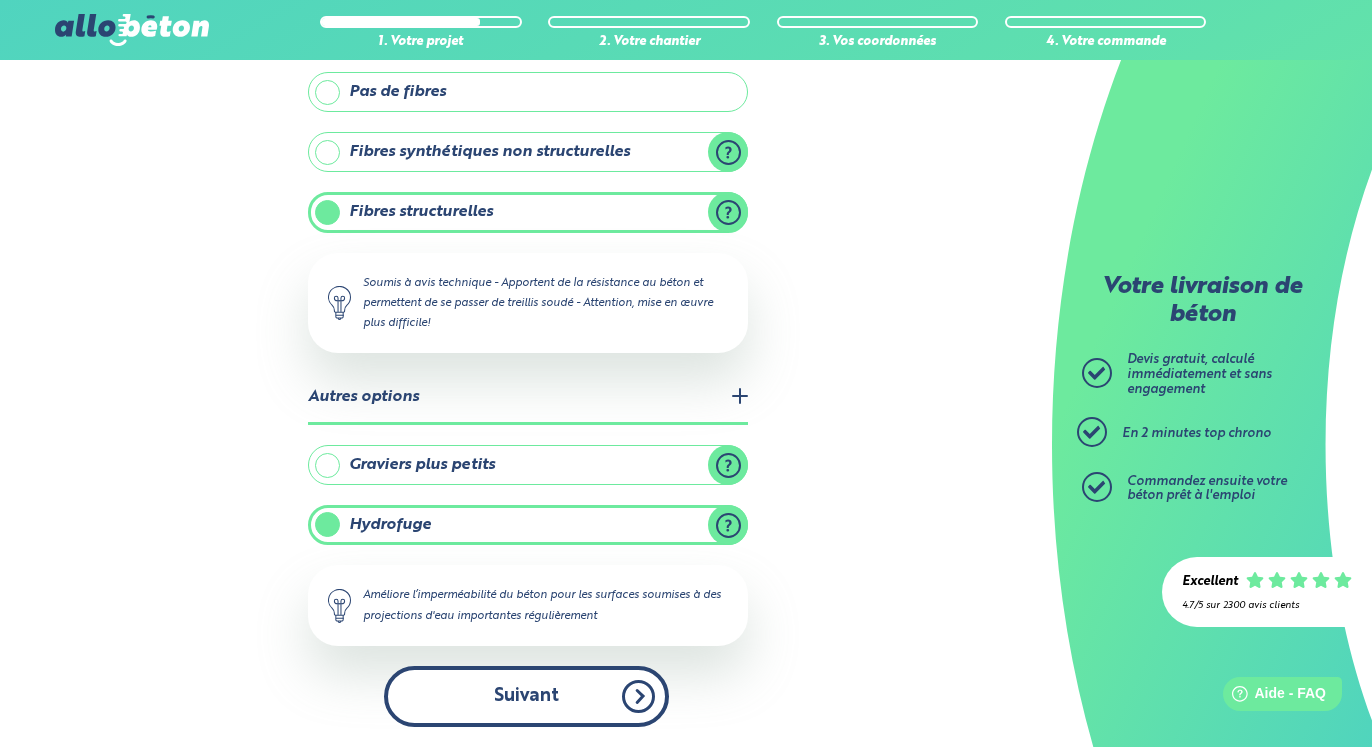 scroll, scrollTop: 0, scrollLeft: 0, axis: both 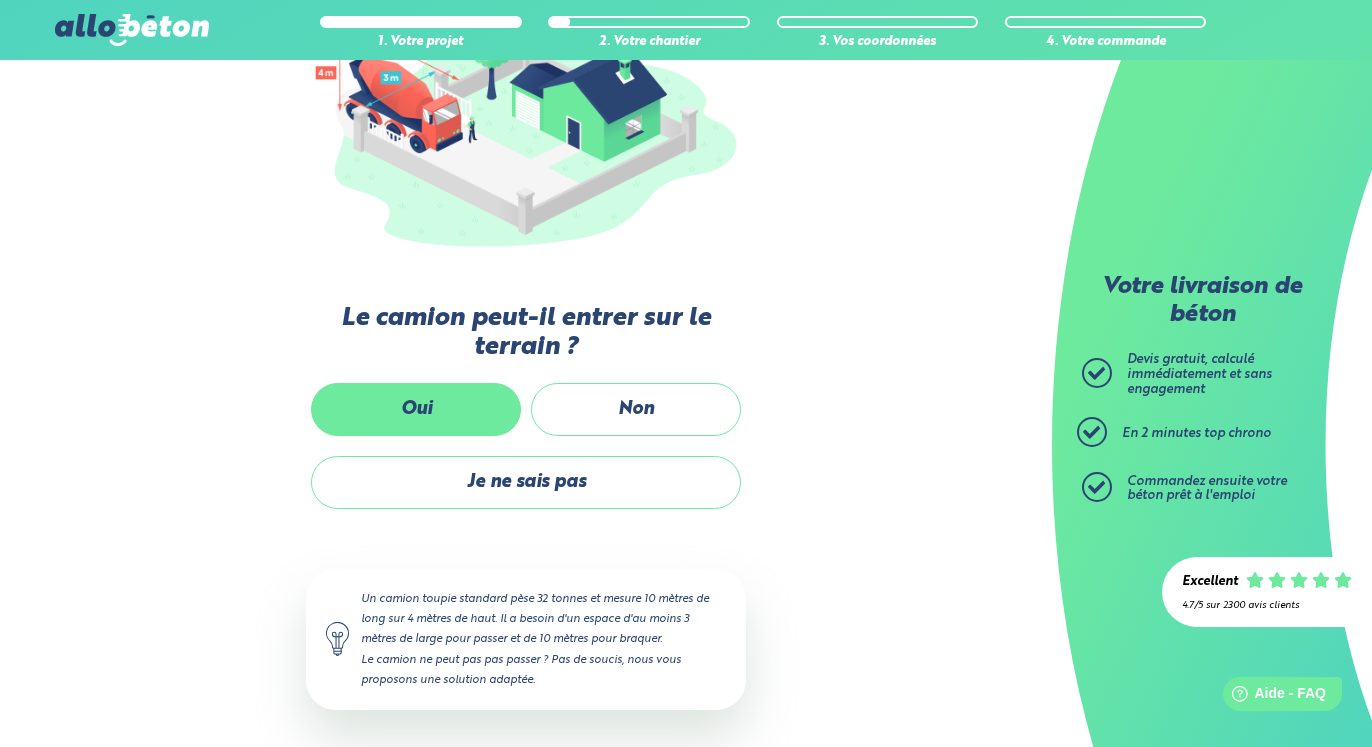 click on "Oui" at bounding box center (416, 409) 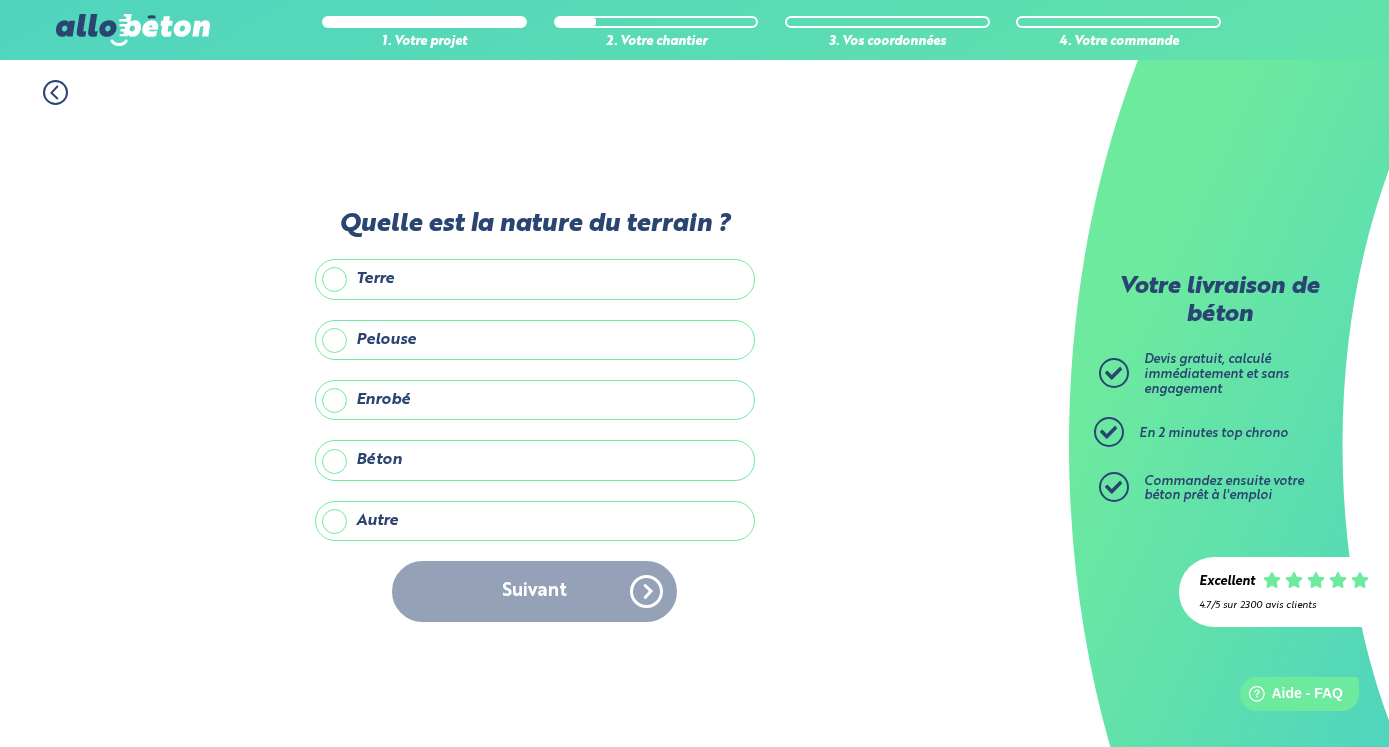 click on "Terre" at bounding box center [535, 279] 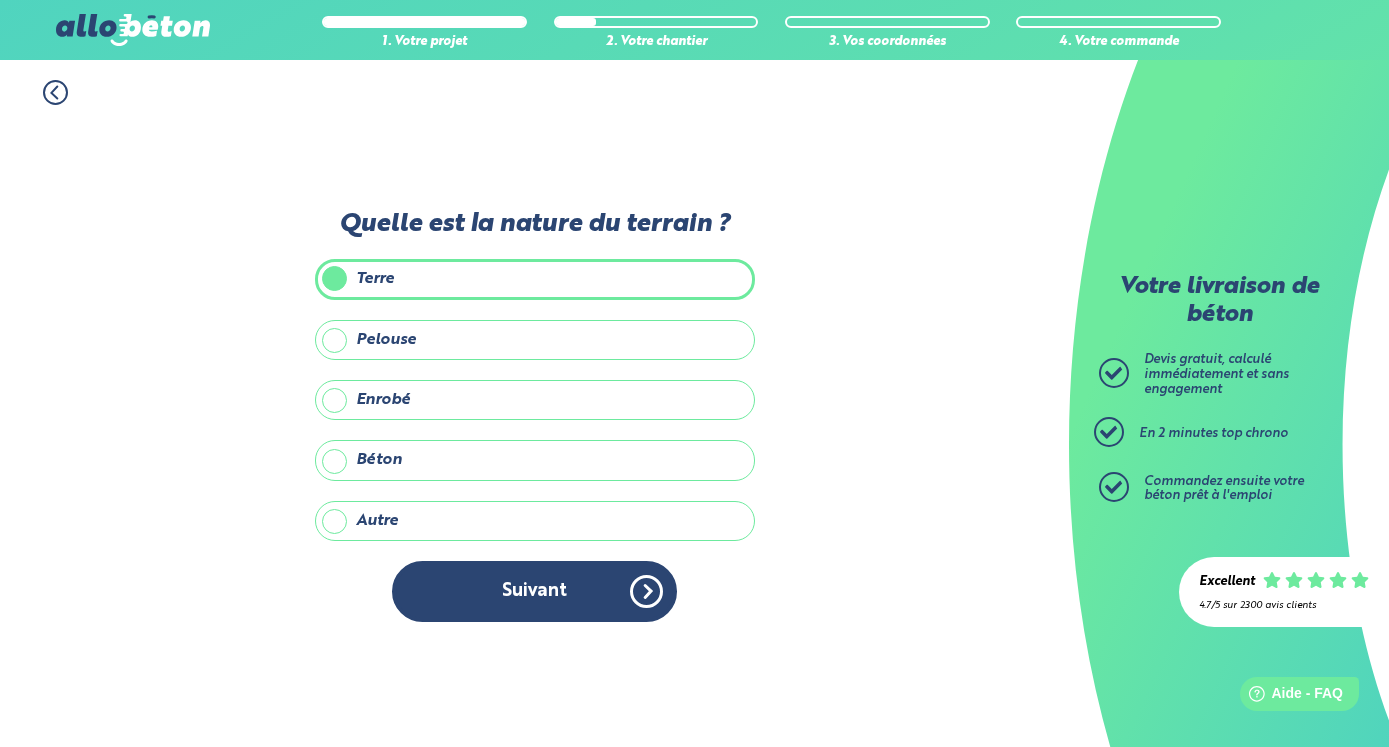 click on "Pelouse" at bounding box center [535, 340] 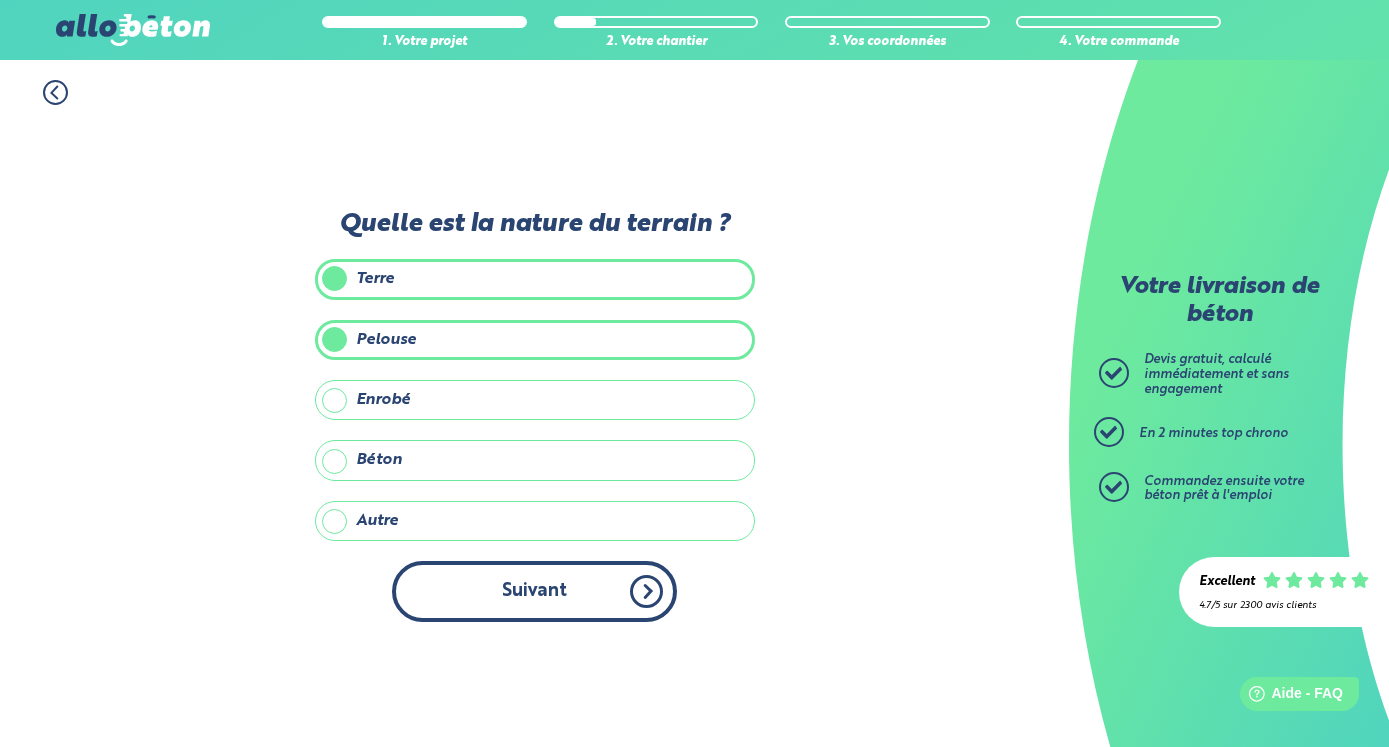 click on "Suivant" at bounding box center [534, 591] 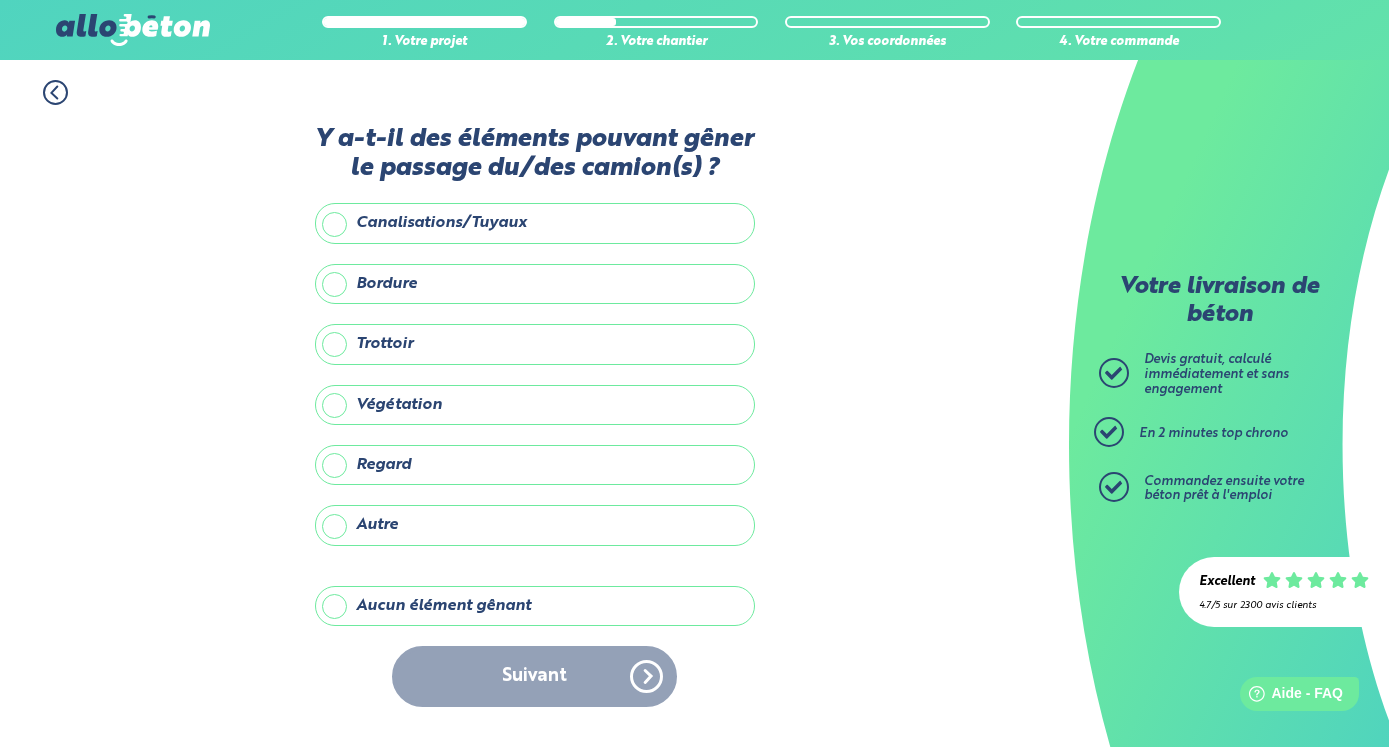 click on "Aucun élément gênant" at bounding box center (535, 606) 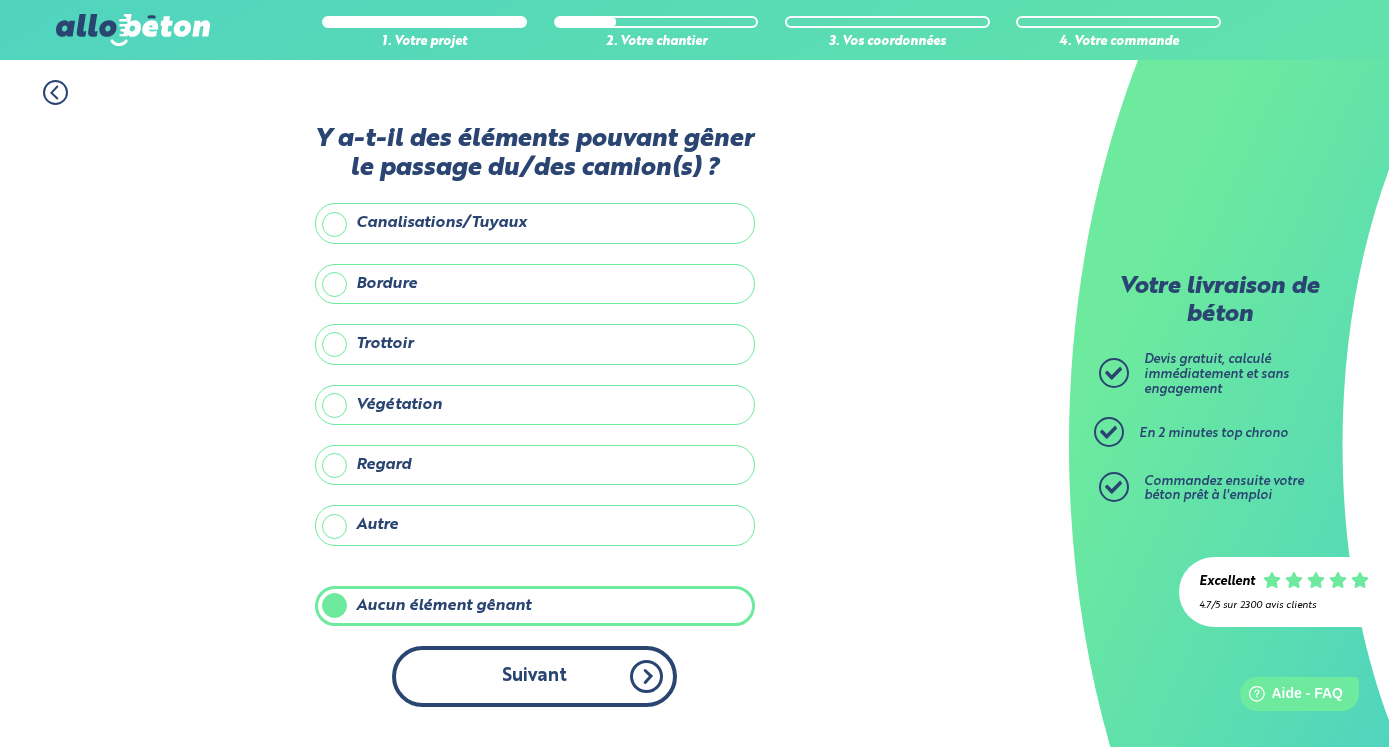 click on "Suivant" at bounding box center [534, 676] 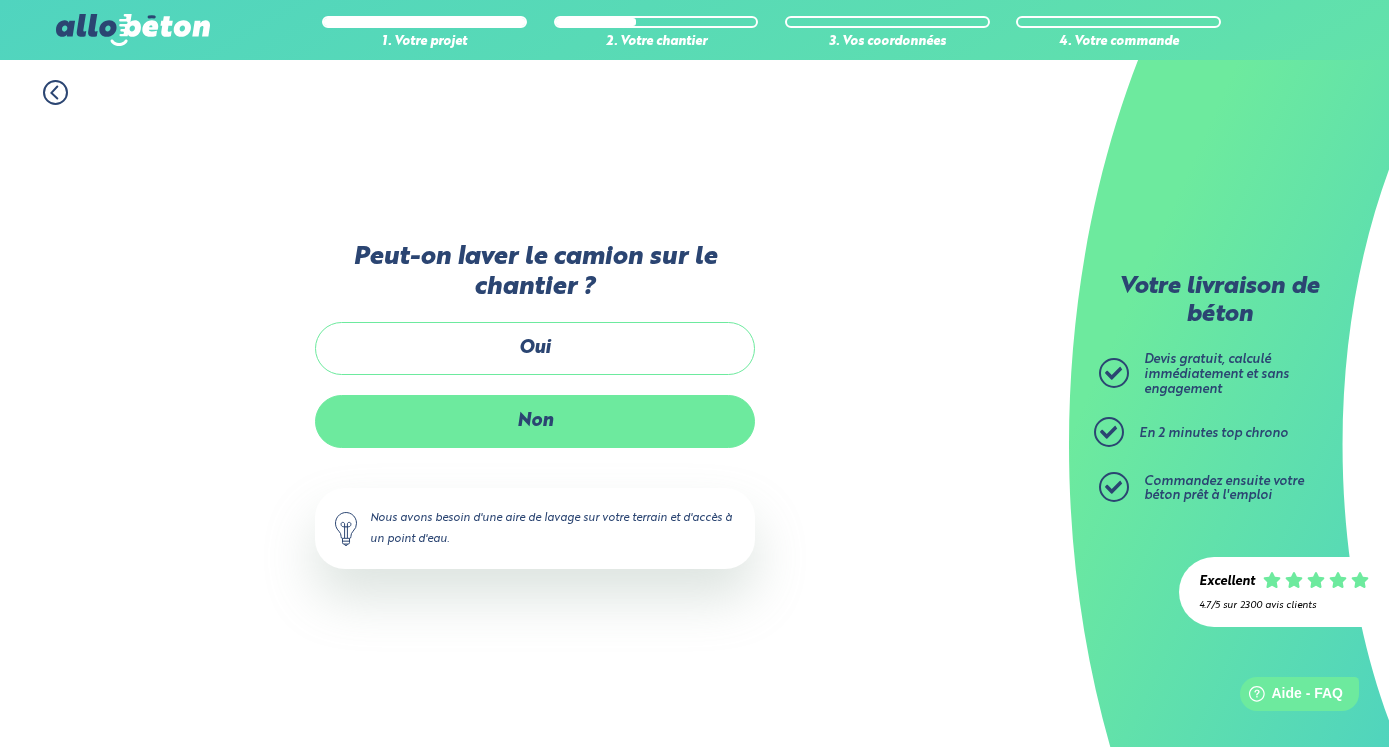 click on "Non" at bounding box center [535, 421] 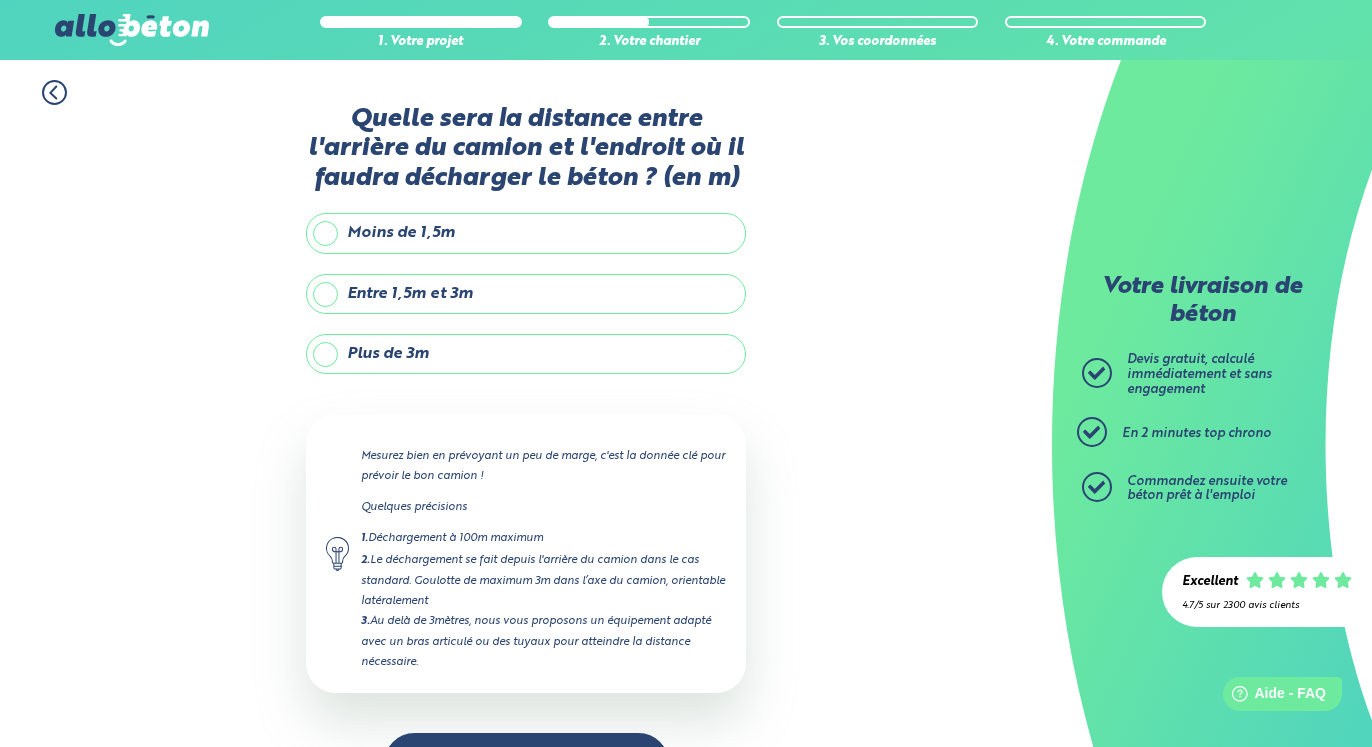 click on "Moins de 1,5m" at bounding box center (526, 233) 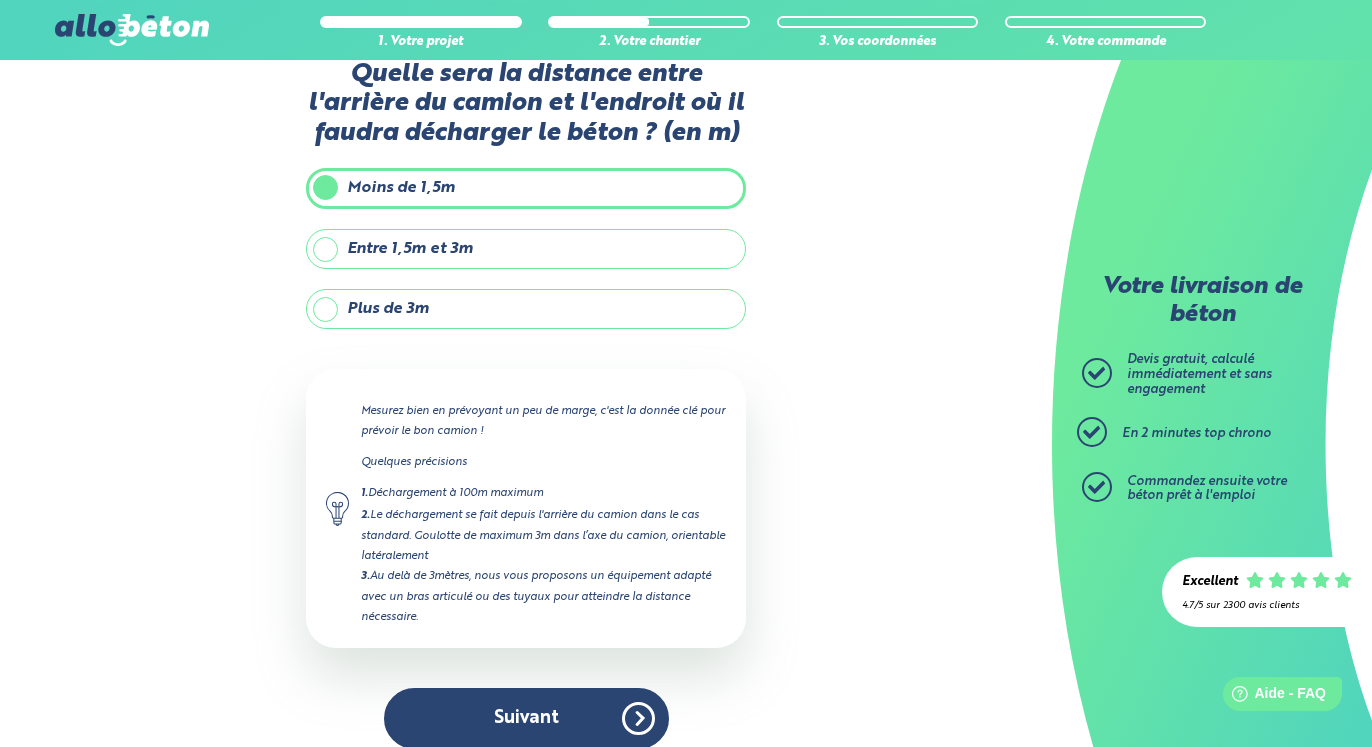 scroll, scrollTop: 65, scrollLeft: 0, axis: vertical 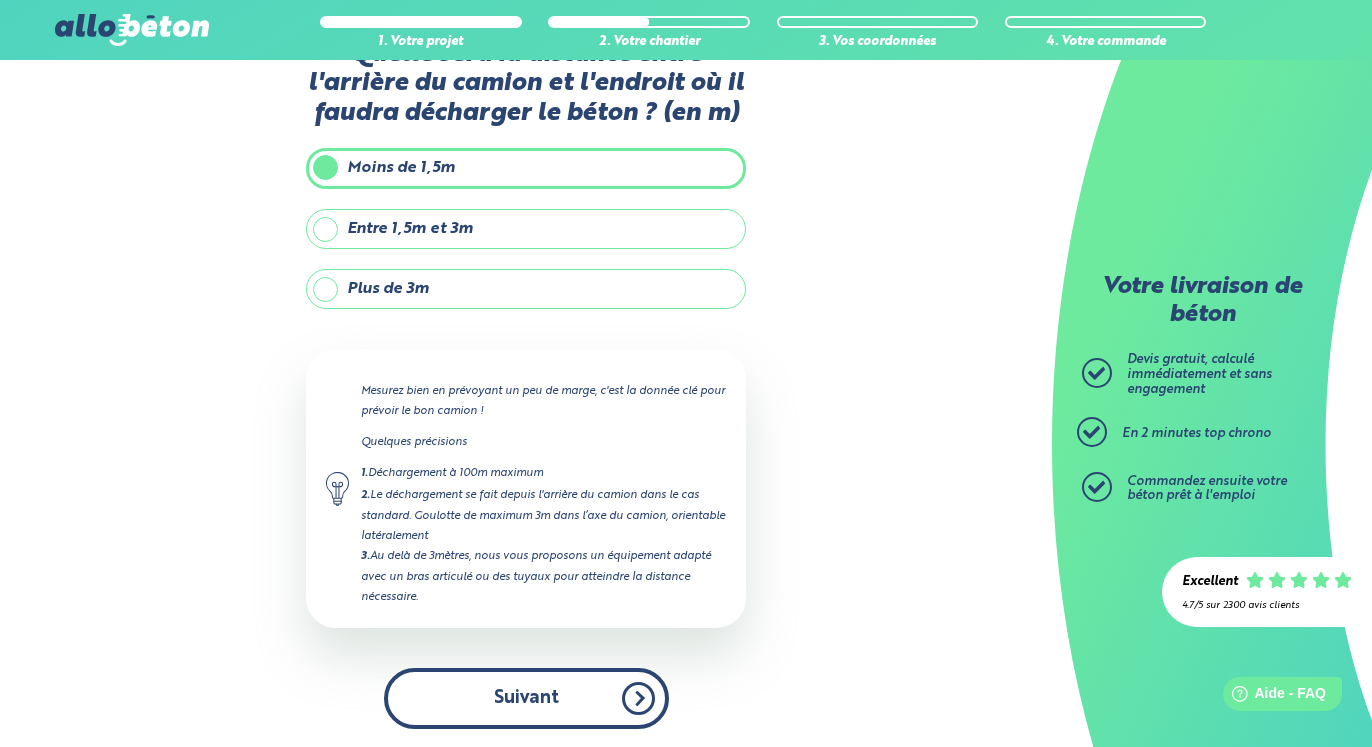 click on "Suivant" at bounding box center [526, 698] 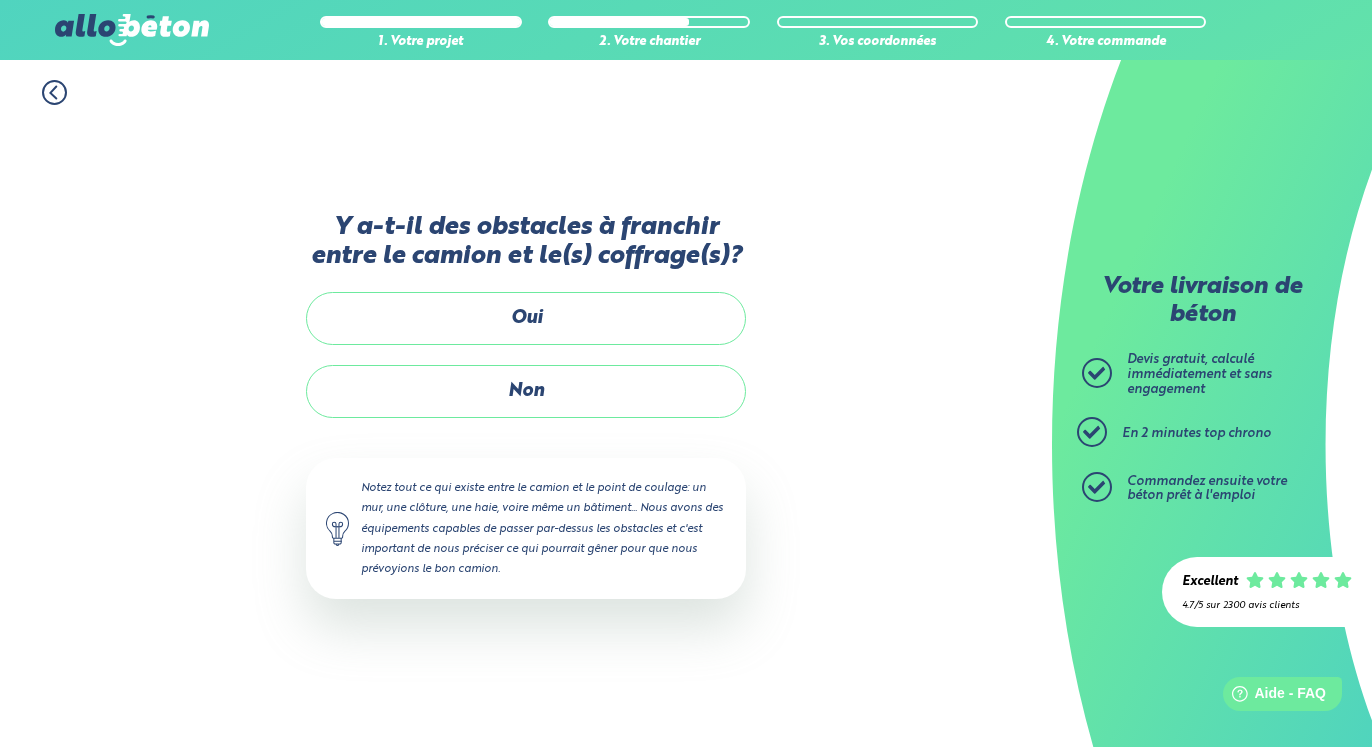 scroll, scrollTop: 0, scrollLeft: 0, axis: both 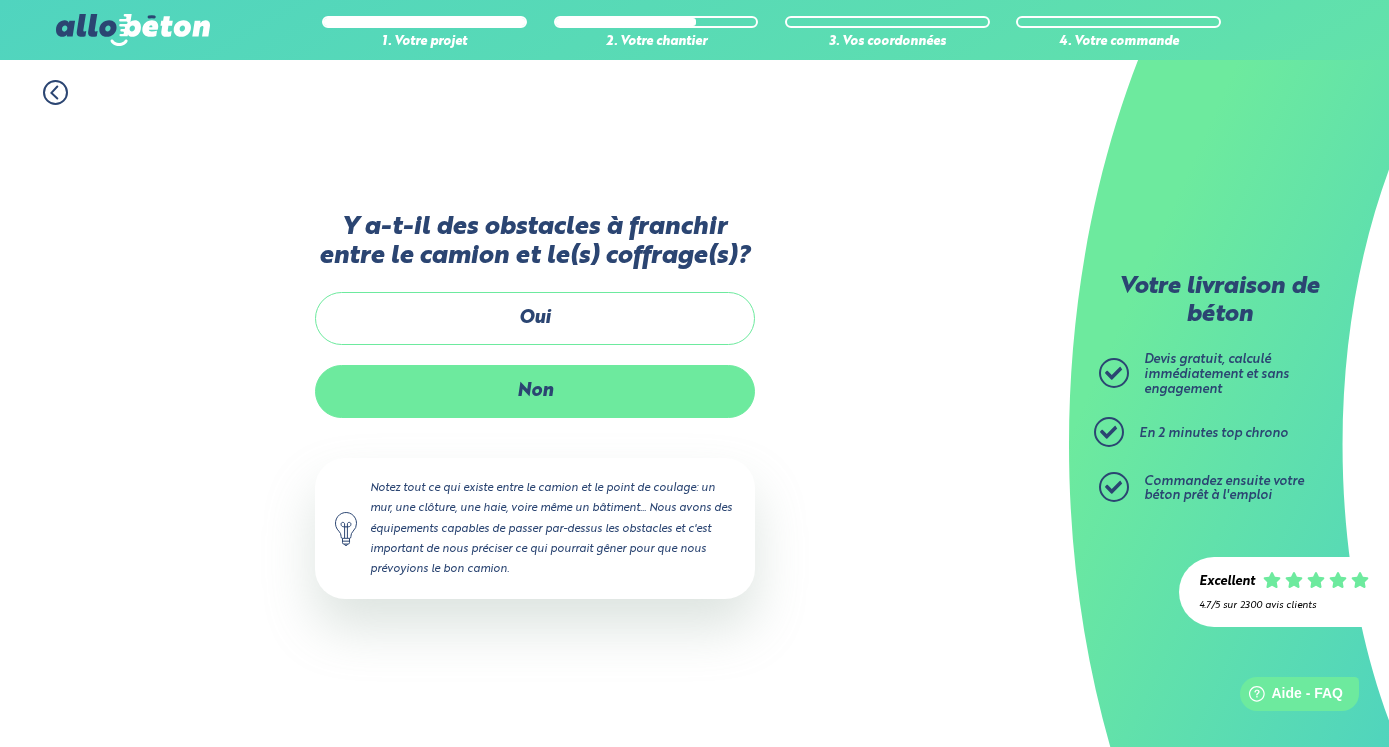 click on "Non" at bounding box center (535, 391) 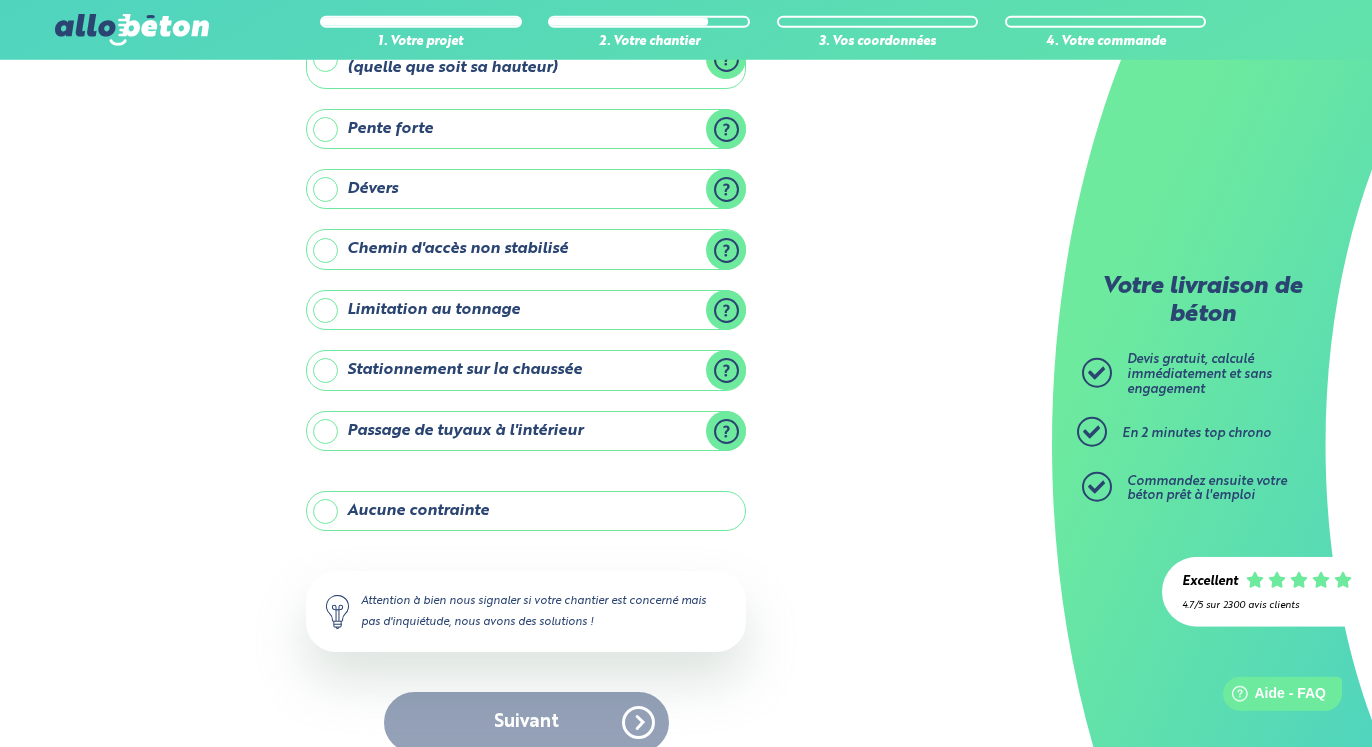 scroll, scrollTop: 180, scrollLeft: 0, axis: vertical 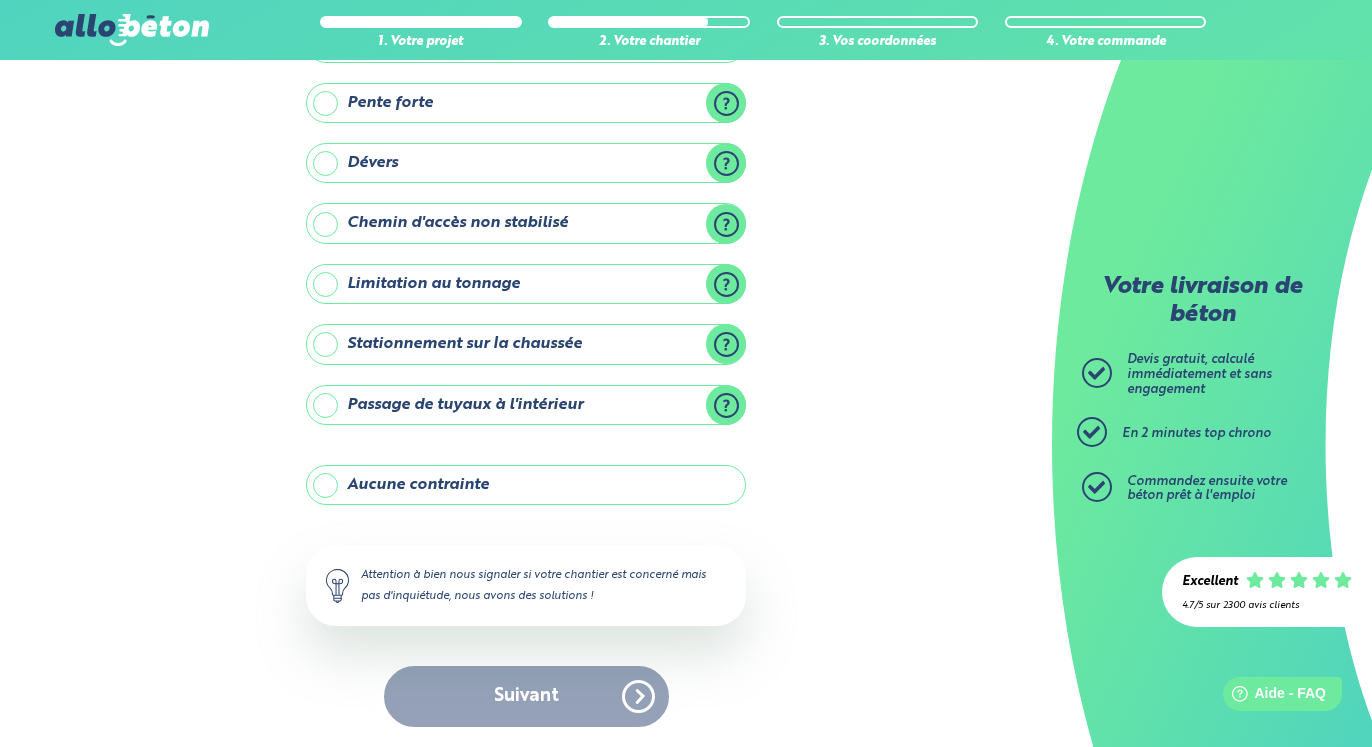 click on "Aucune contrainte" at bounding box center [526, 485] 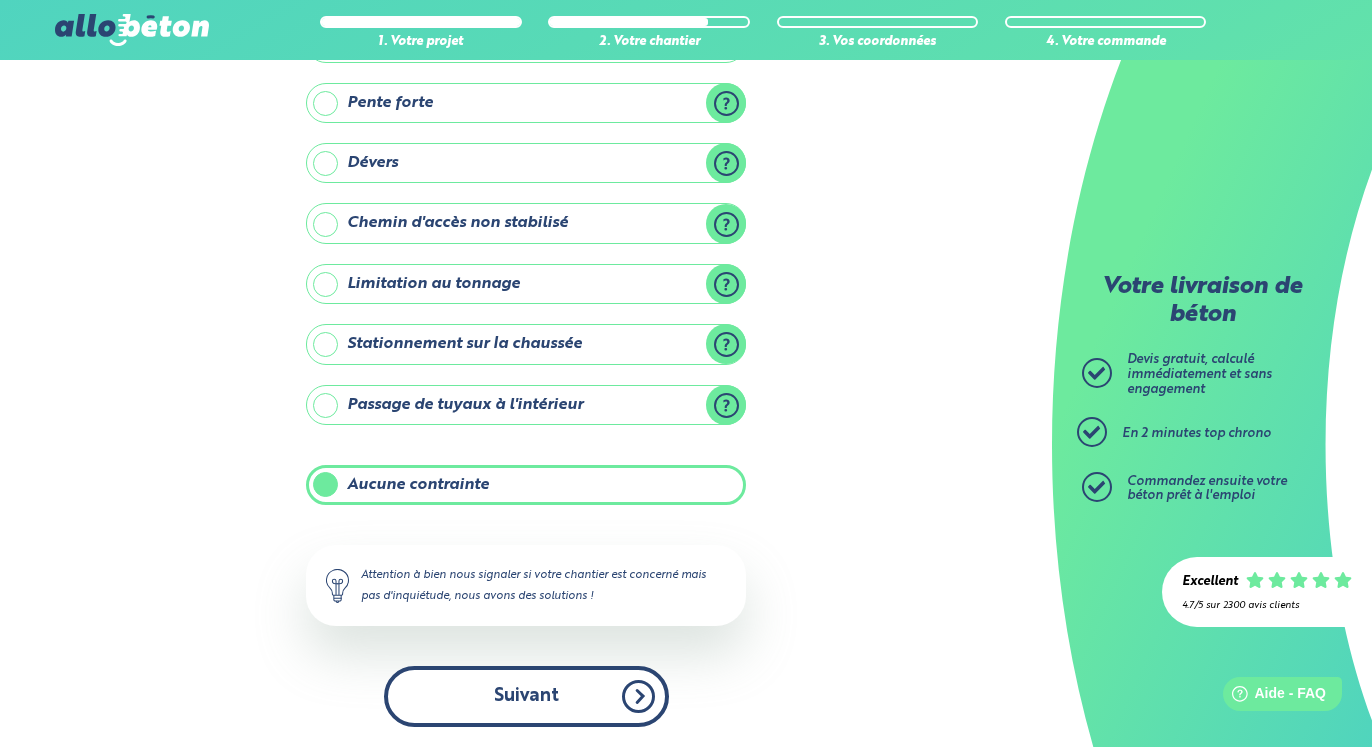 click on "Suivant" at bounding box center [526, 696] 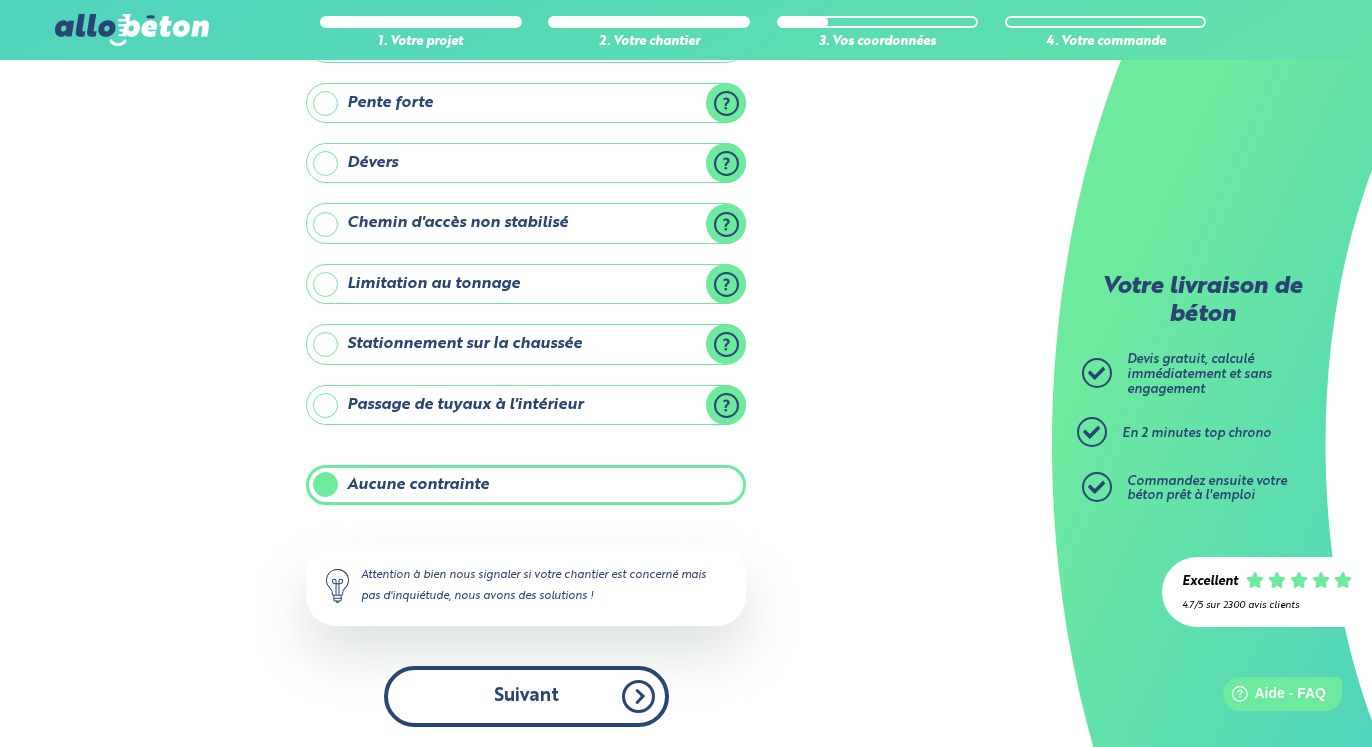 scroll, scrollTop: 7, scrollLeft: 0, axis: vertical 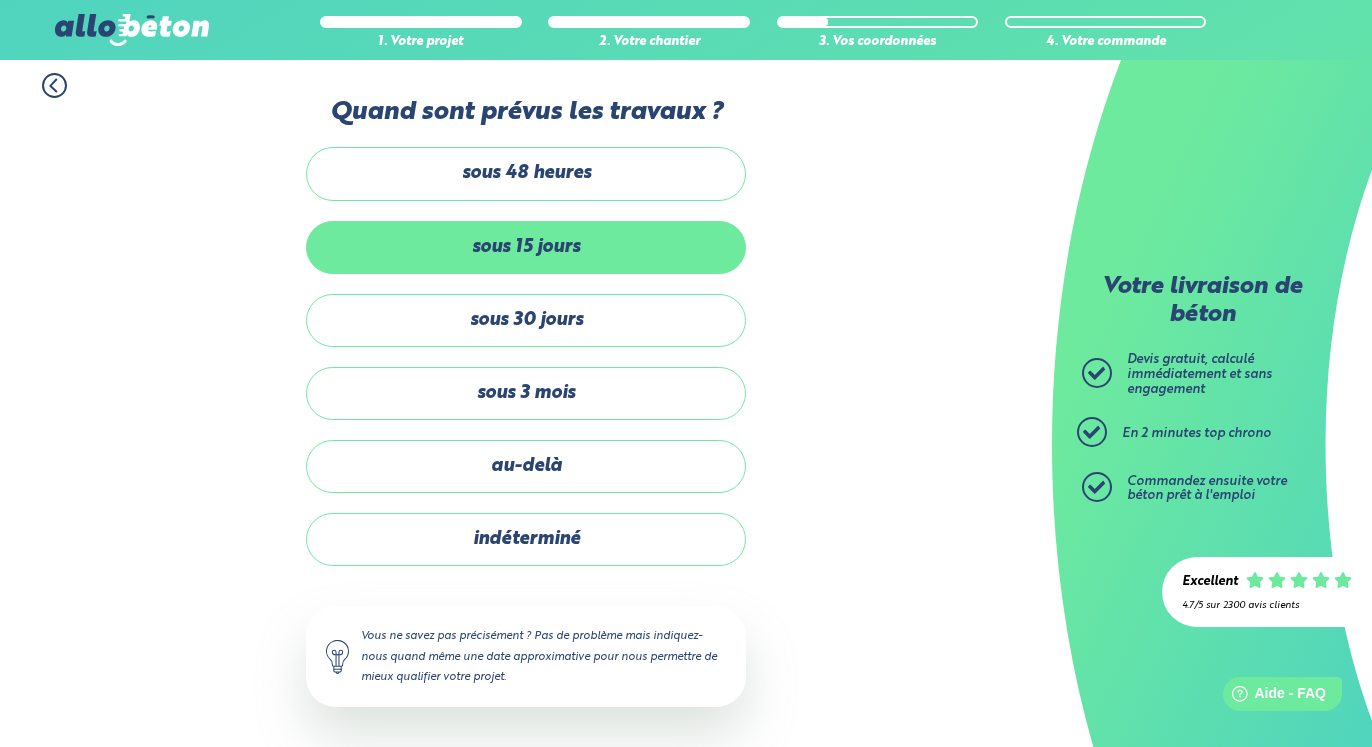 click on "sous 15 jours" at bounding box center (526, 247) 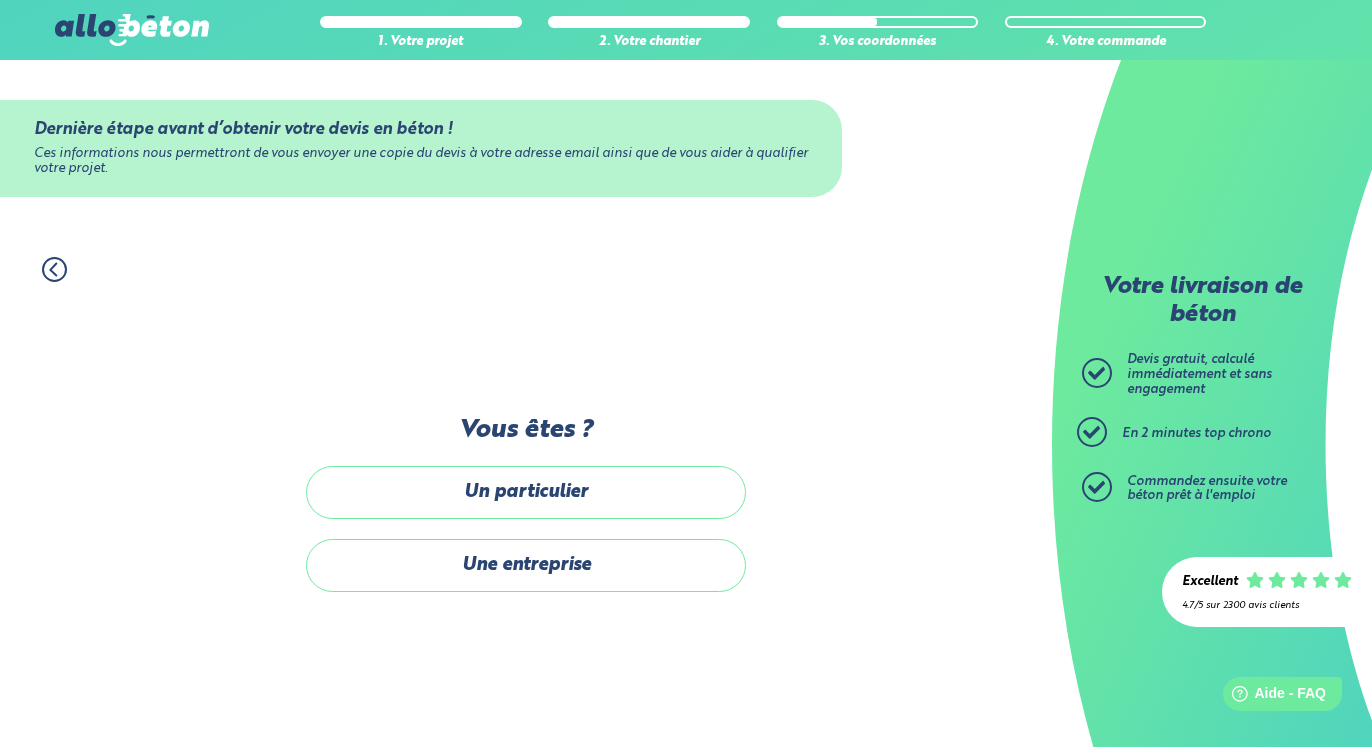scroll, scrollTop: 0, scrollLeft: 0, axis: both 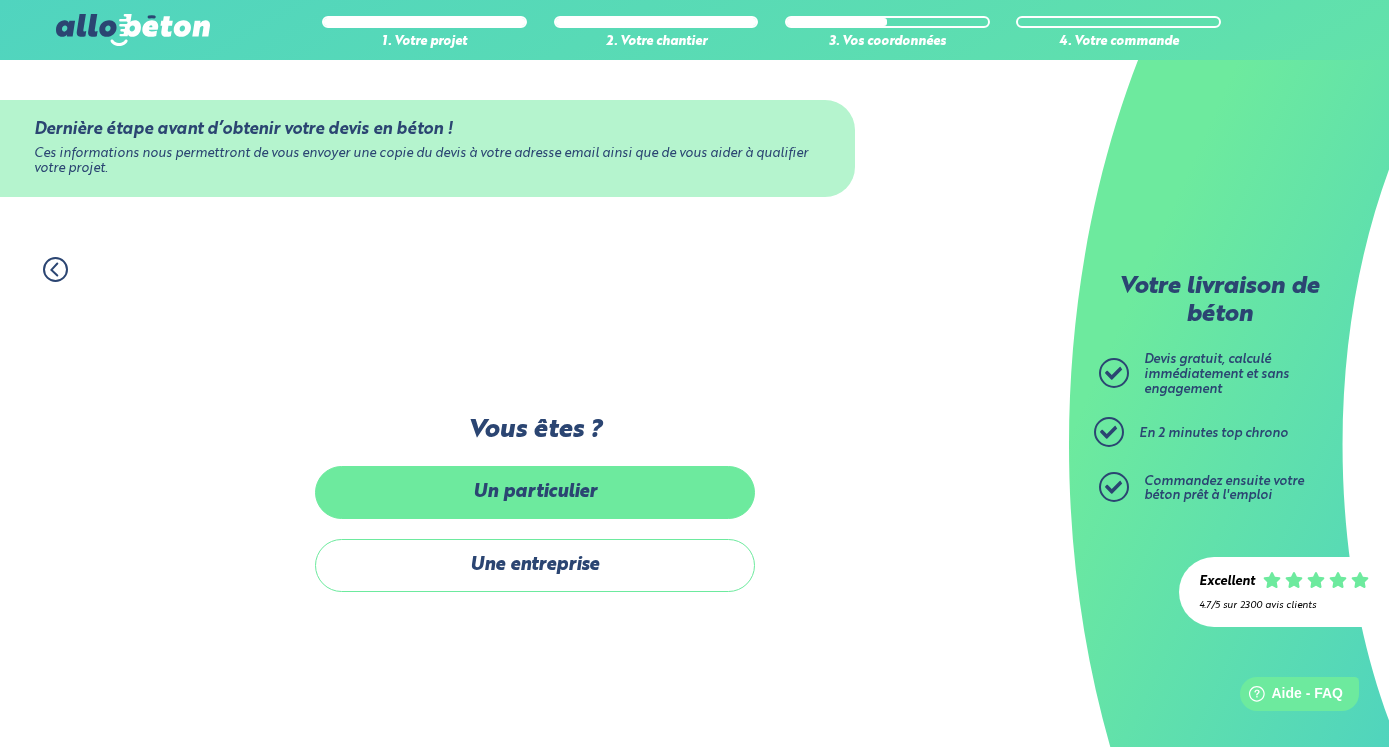 click on "Un particulier" at bounding box center (535, 492) 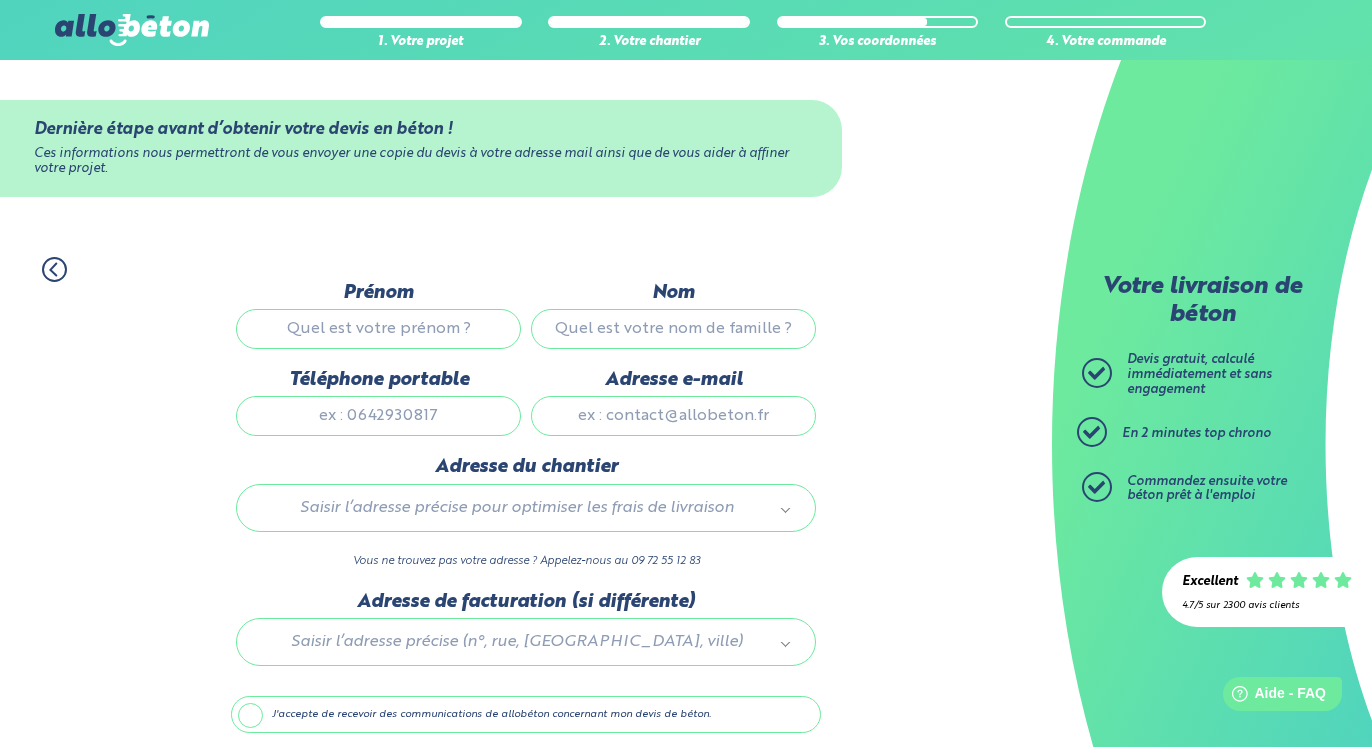click on "Prénom" at bounding box center [378, 329] 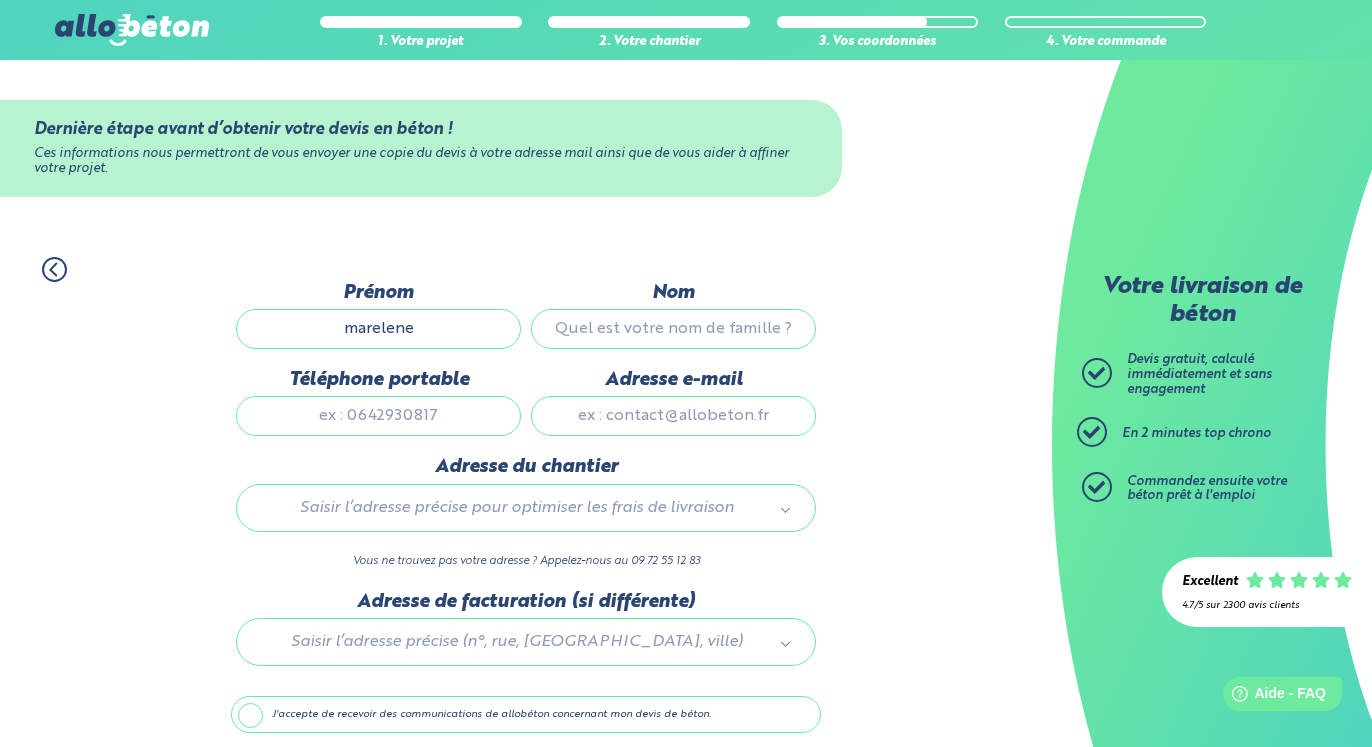 type on "marelene" 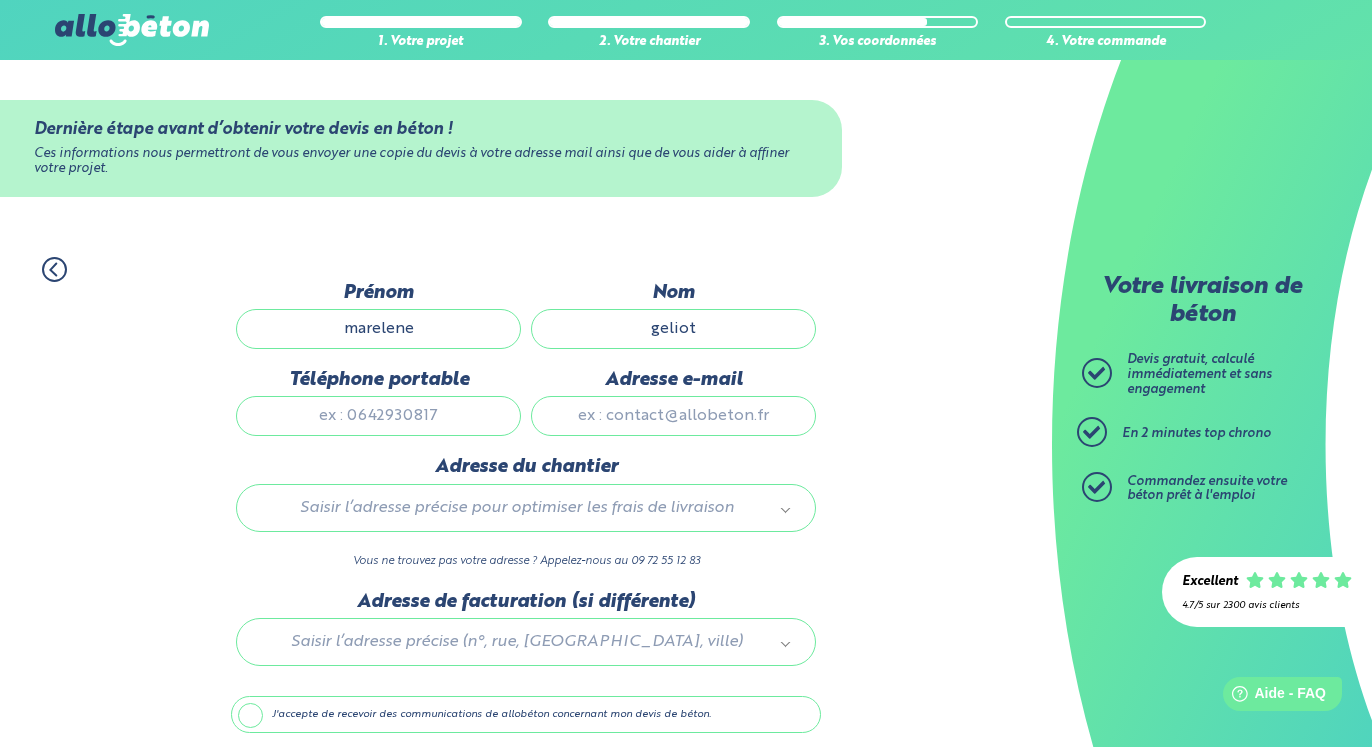 type on "geliot" 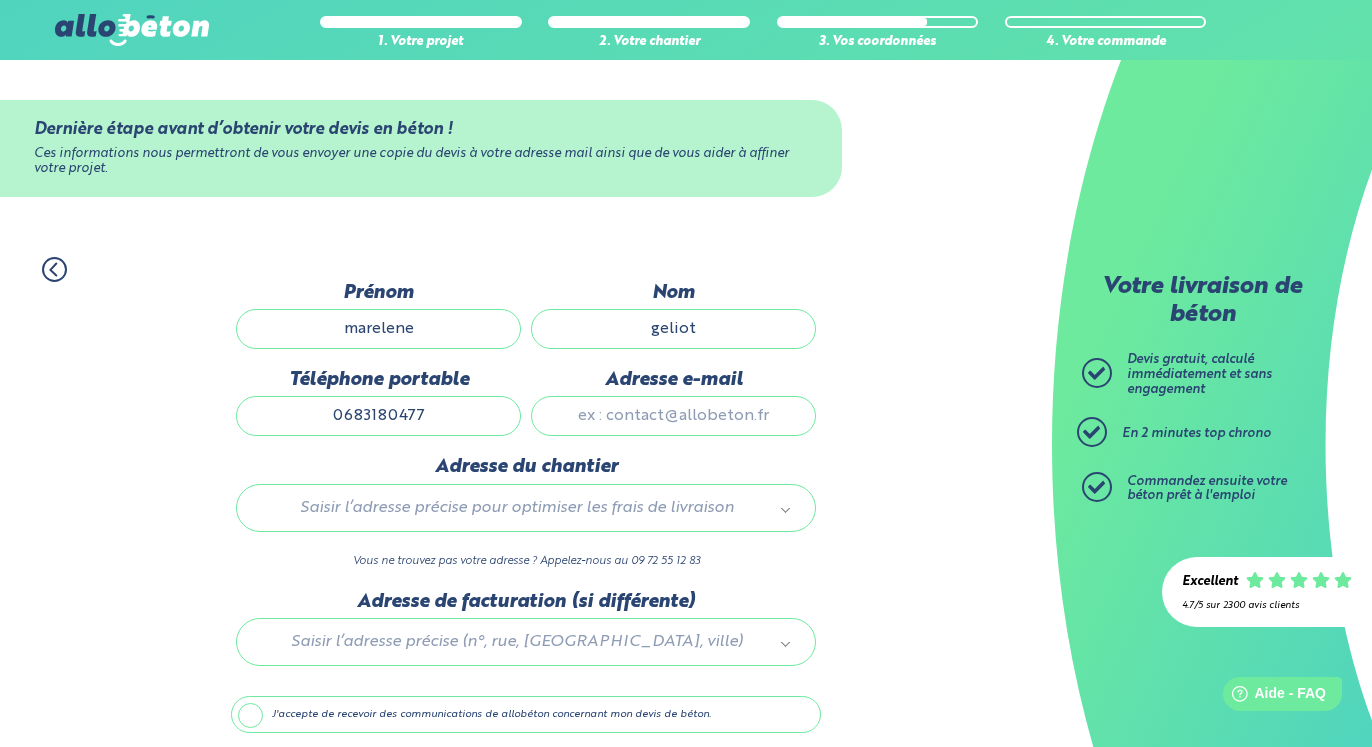type on "0683180477" 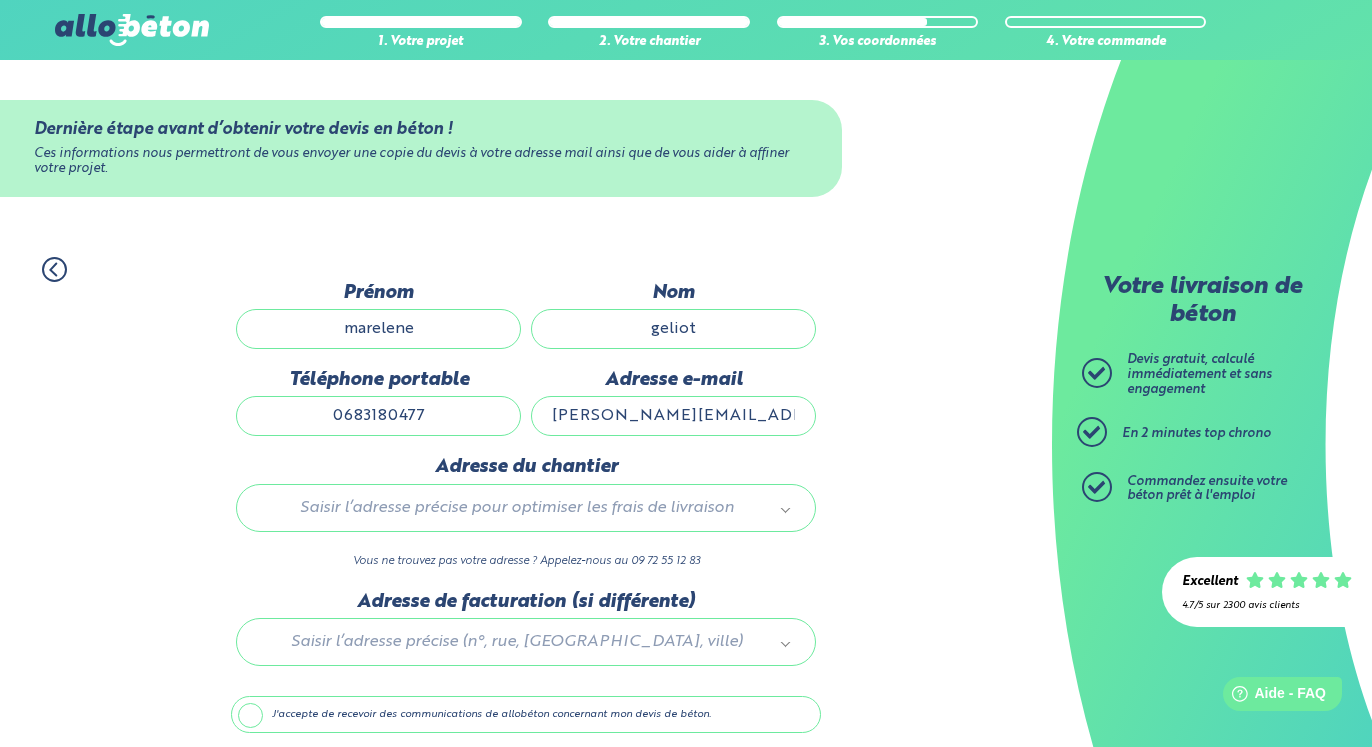 type on "[PERSON_NAME][EMAIL_ADDRESS][DOMAIN_NAME]" 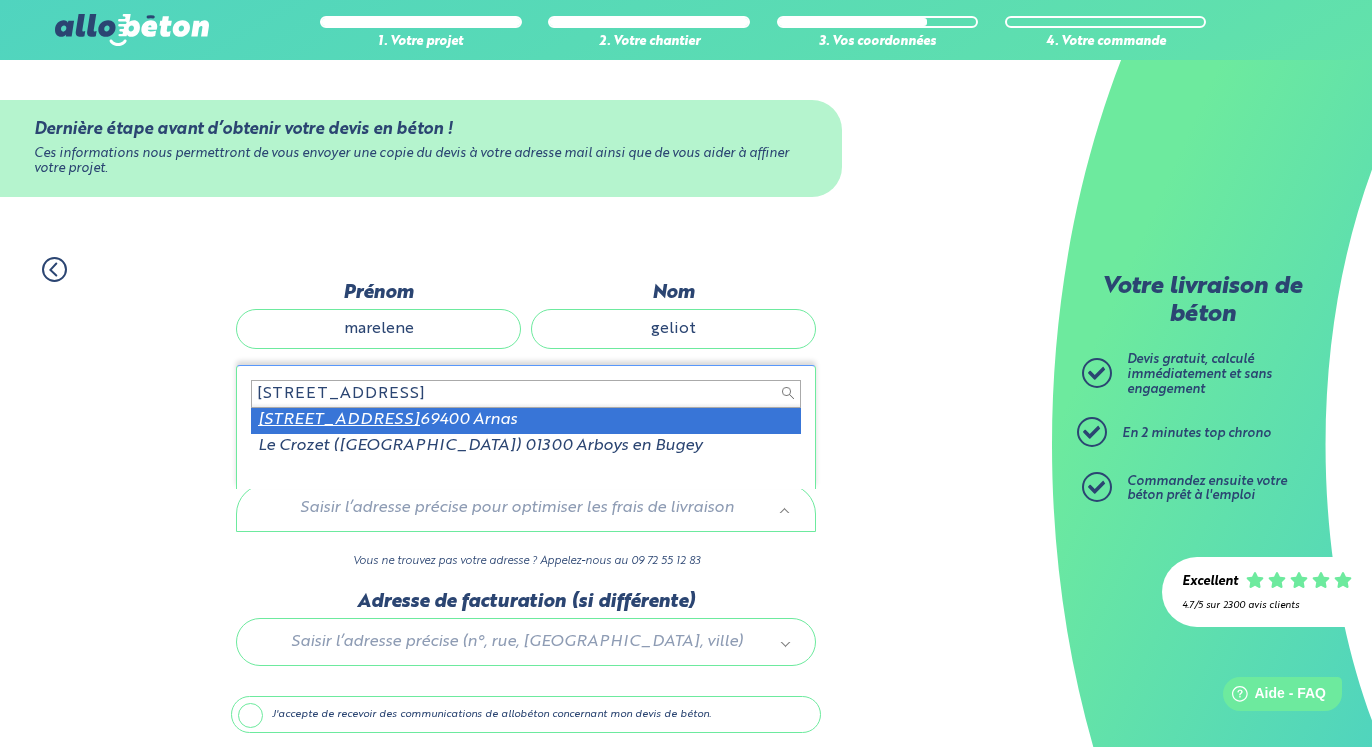 type on "[STREET_ADDRESS]" 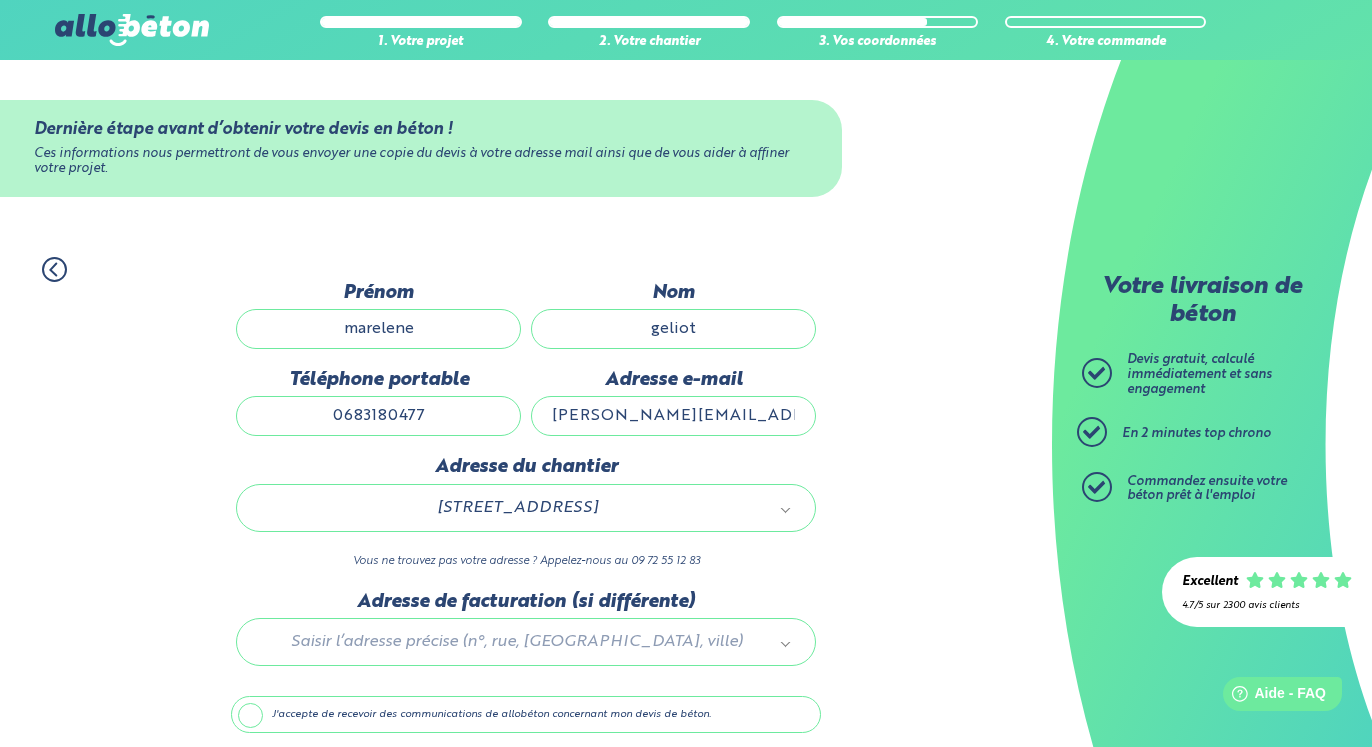 scroll, scrollTop: 87, scrollLeft: 0, axis: vertical 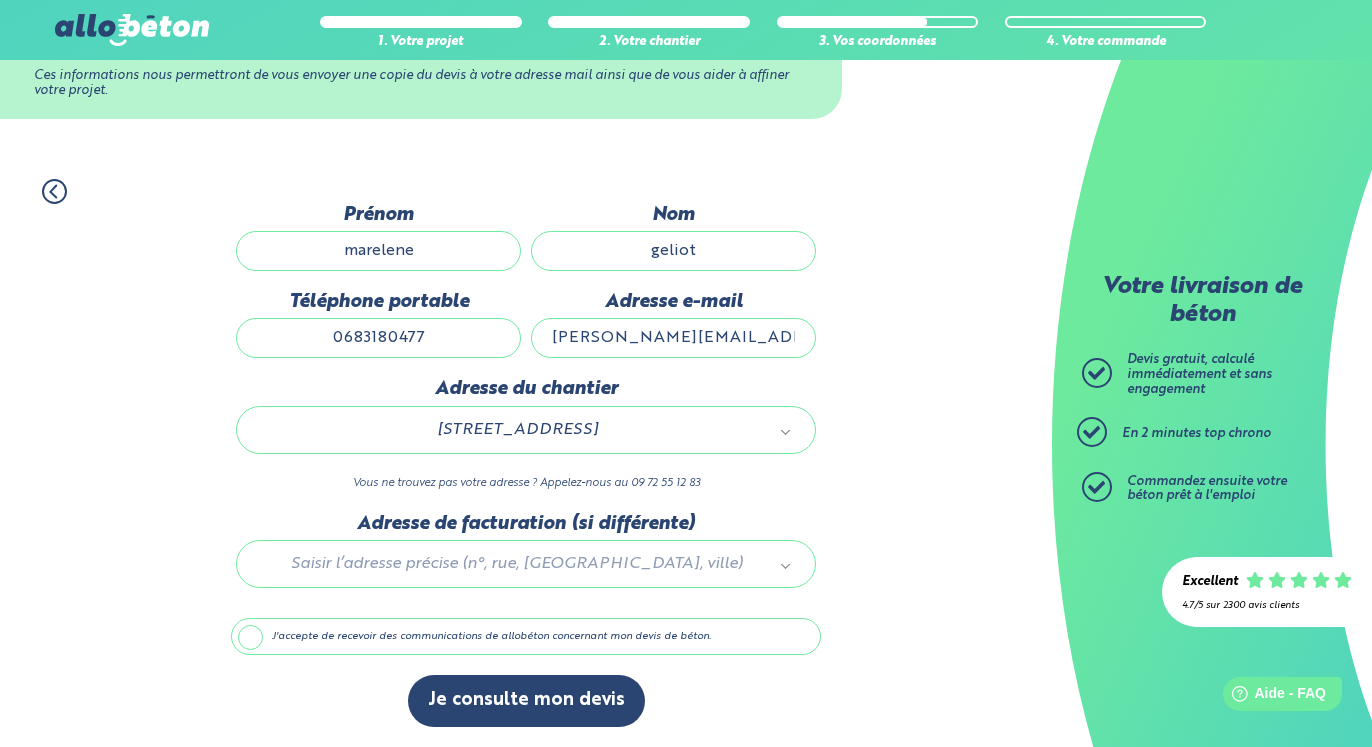 click at bounding box center (526, 560) 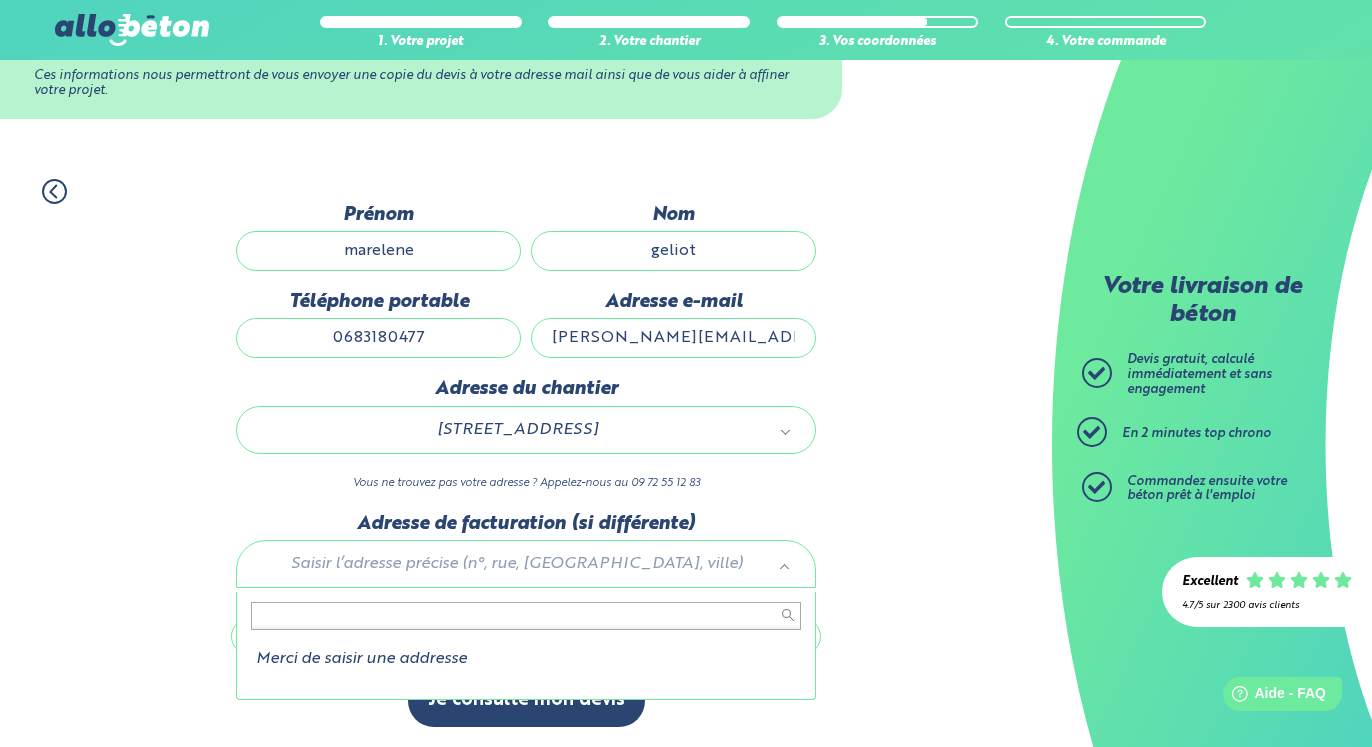 click at bounding box center (526, 616) 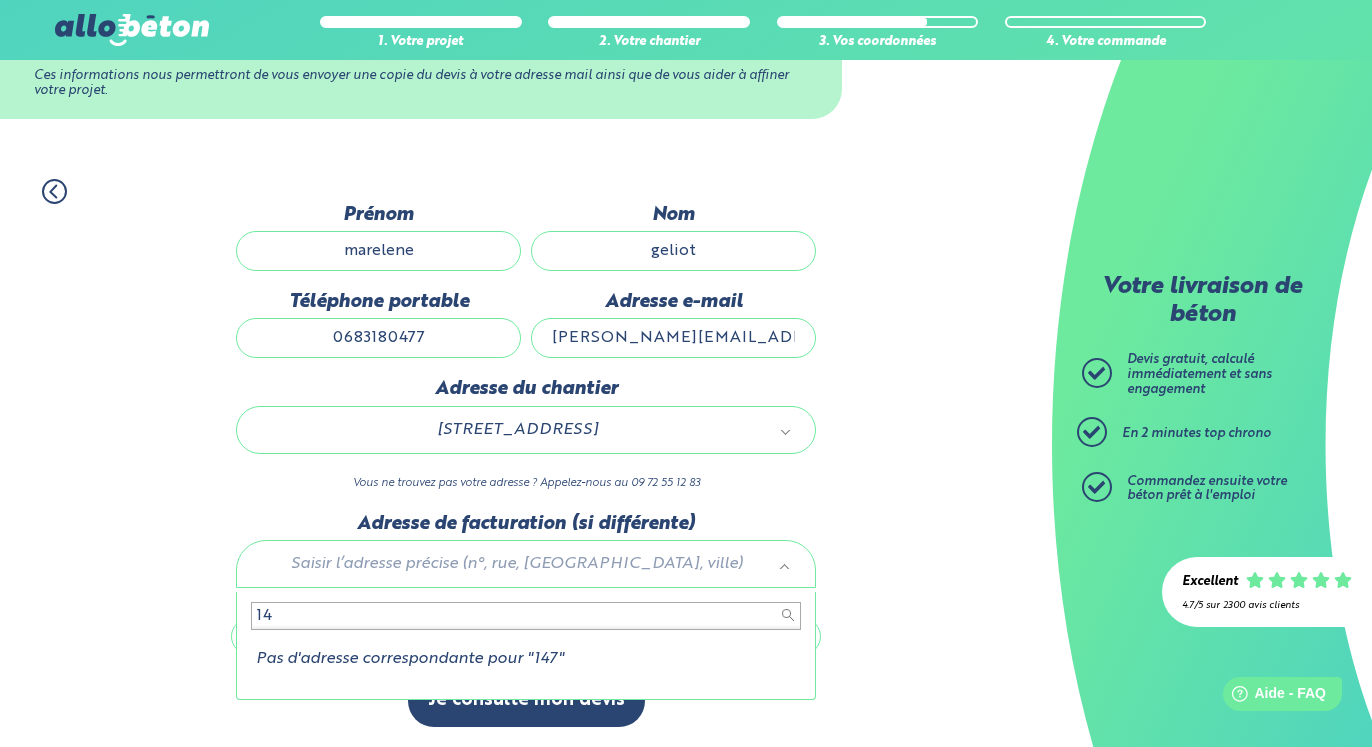 type on "1" 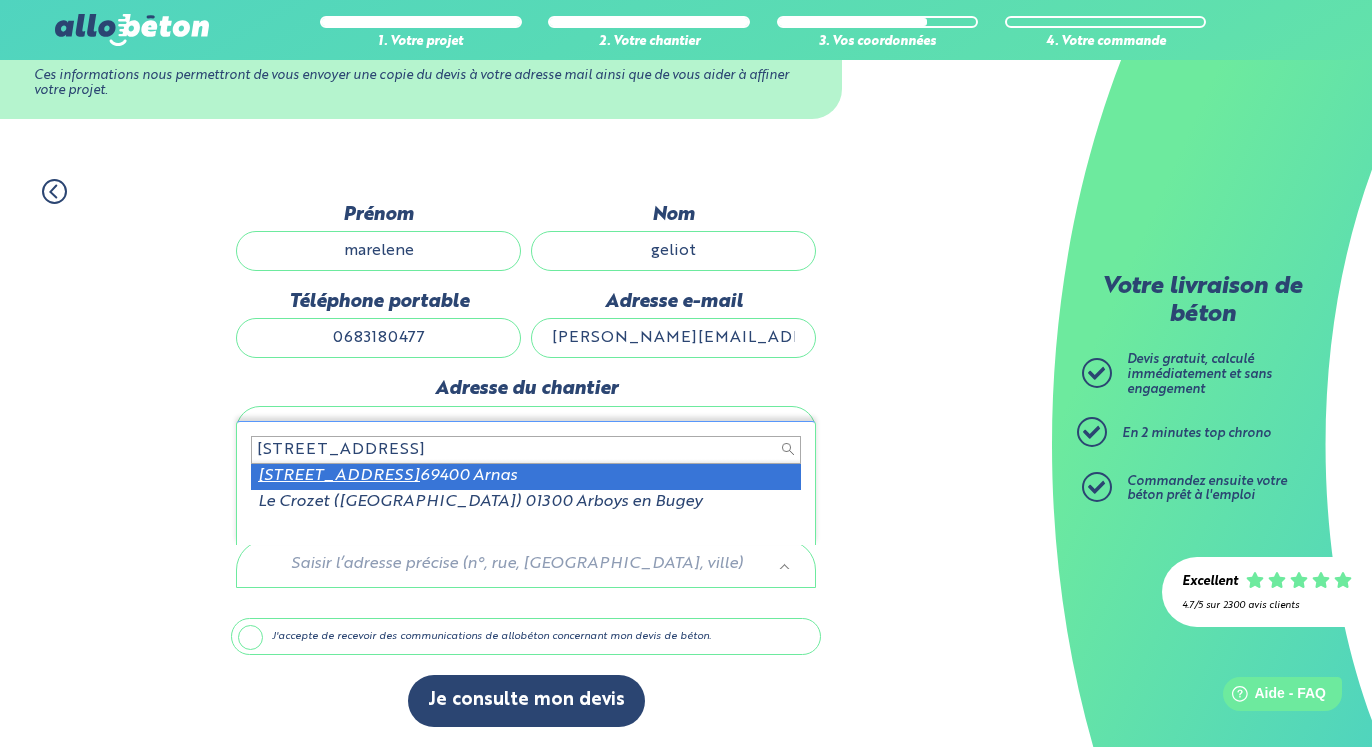 type on "[STREET_ADDRESS]" 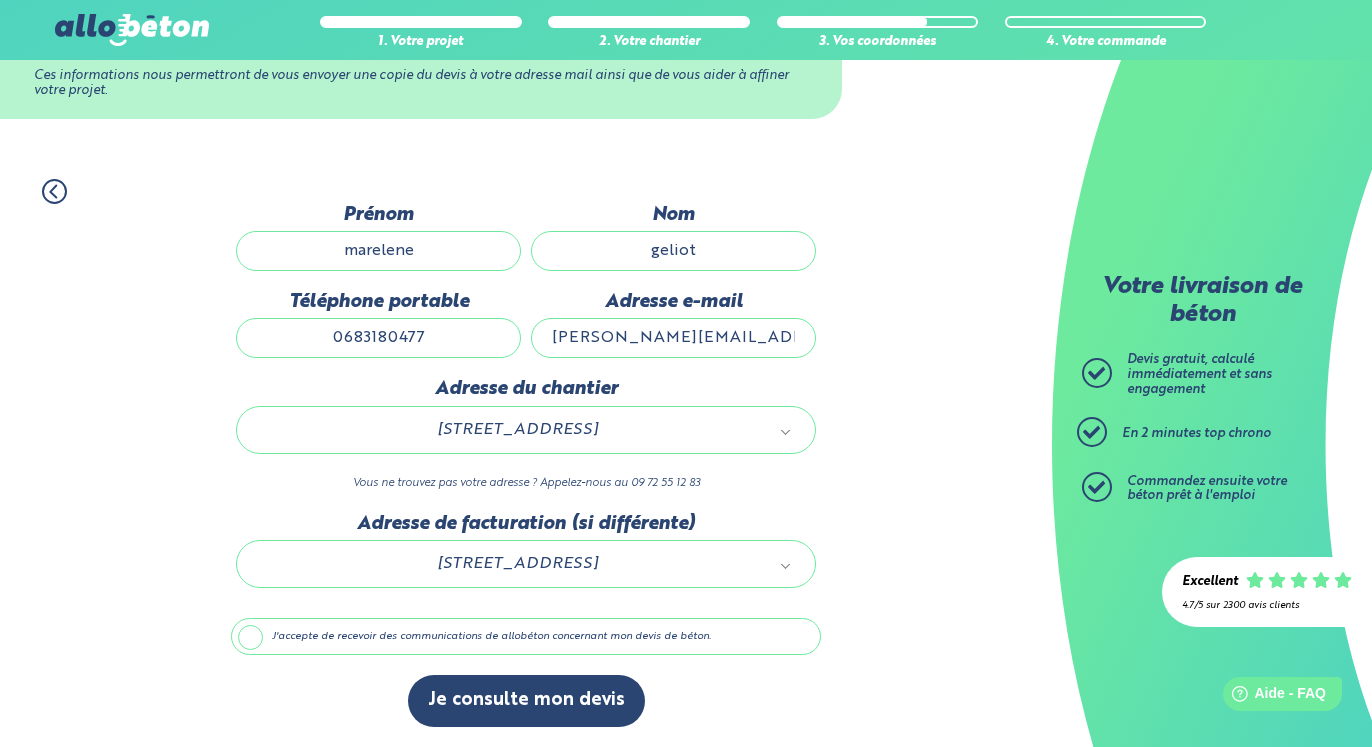 click on "J'accepte de recevoir des communications de allobéton concernant mon devis de béton." at bounding box center [526, 637] 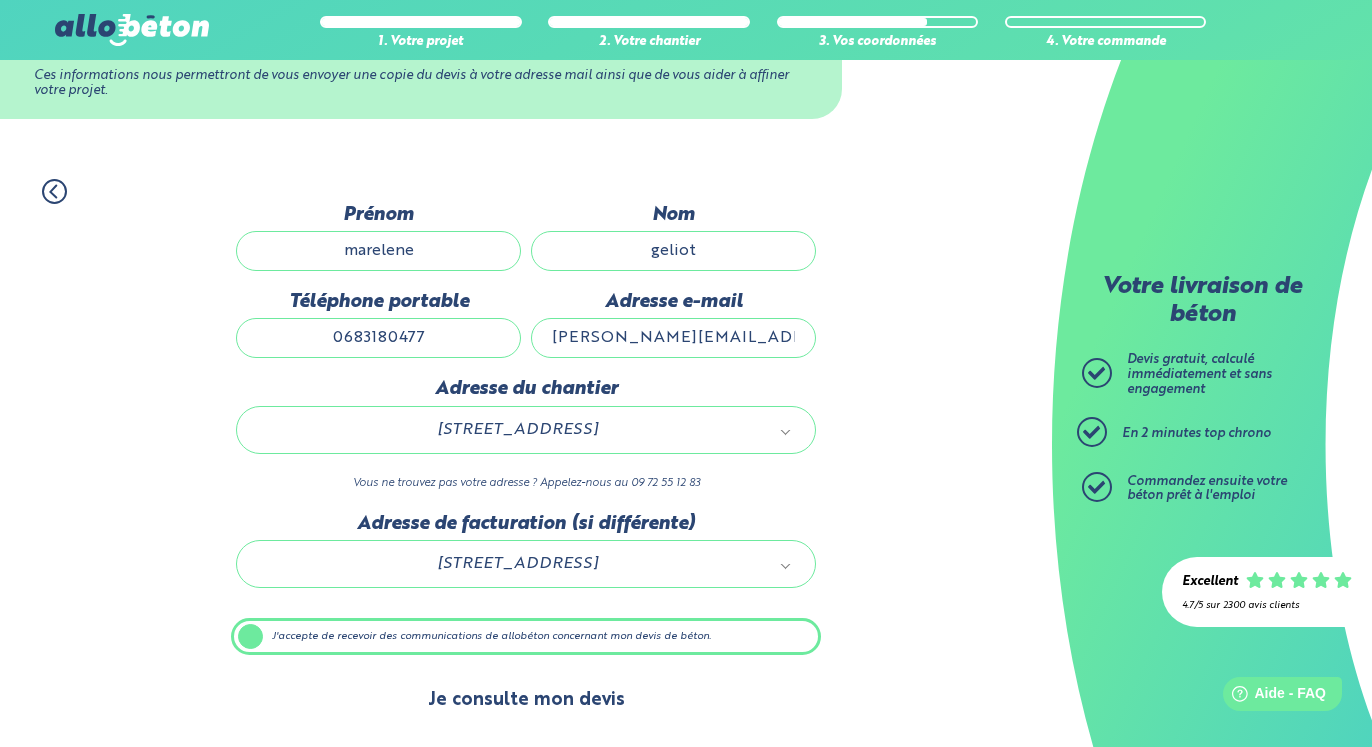 click on "Je consulte mon devis" at bounding box center (526, 700) 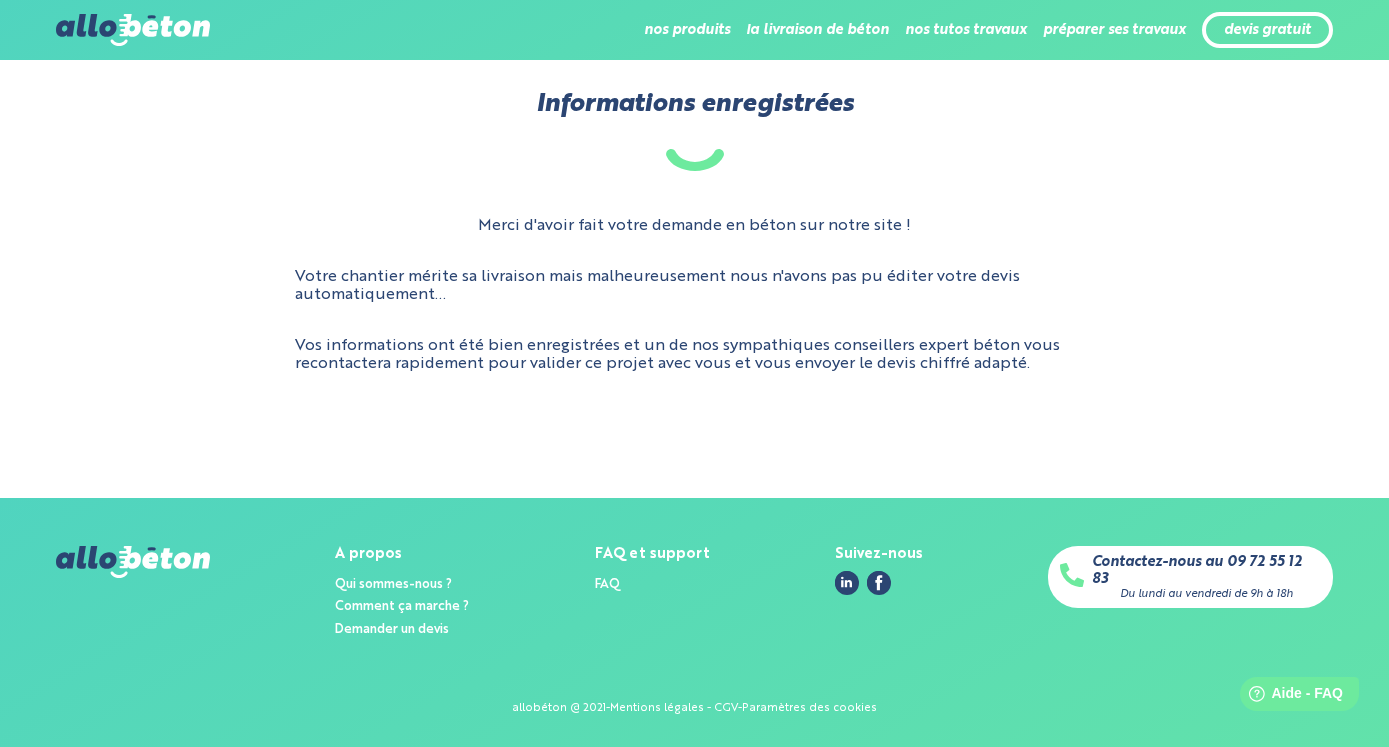 scroll, scrollTop: 0, scrollLeft: 0, axis: both 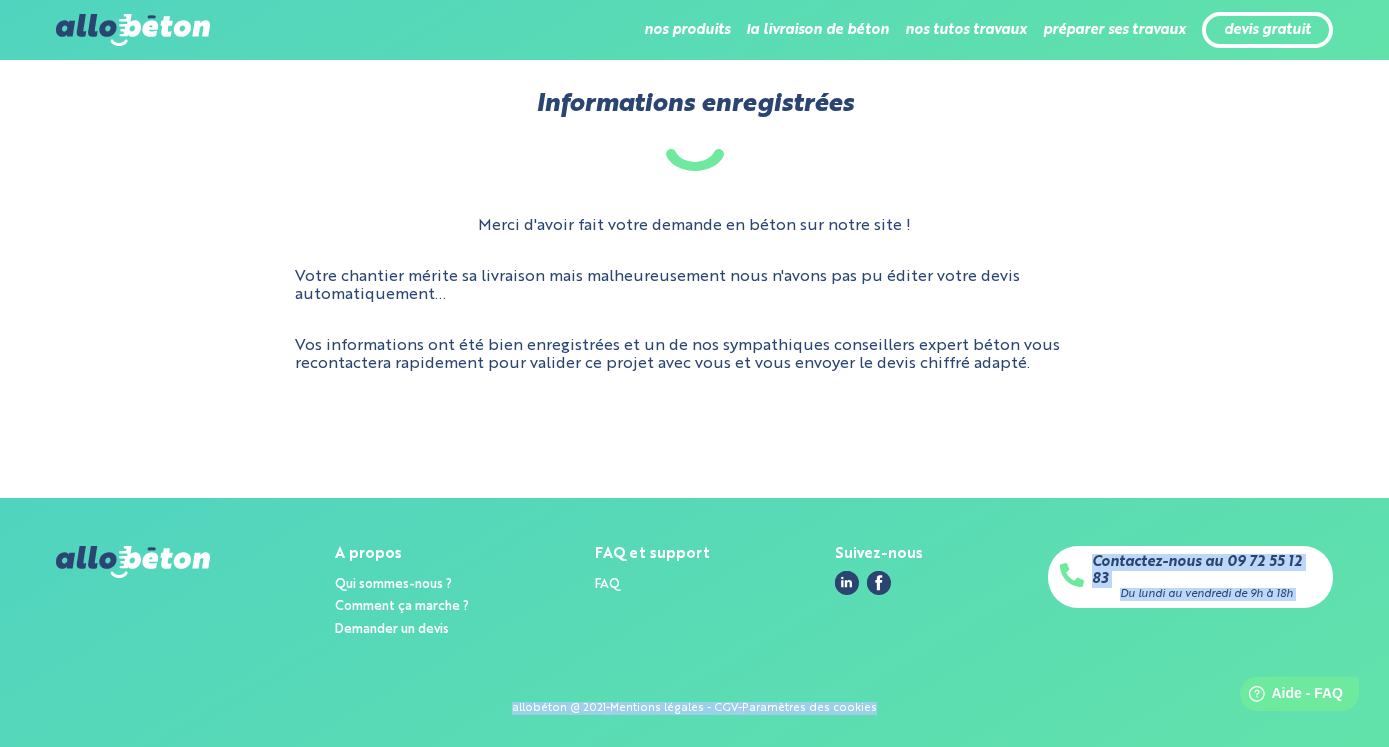 drag, startPoint x: 1241, startPoint y: 684, endPoint x: 1249, endPoint y: 715, distance: 32.01562 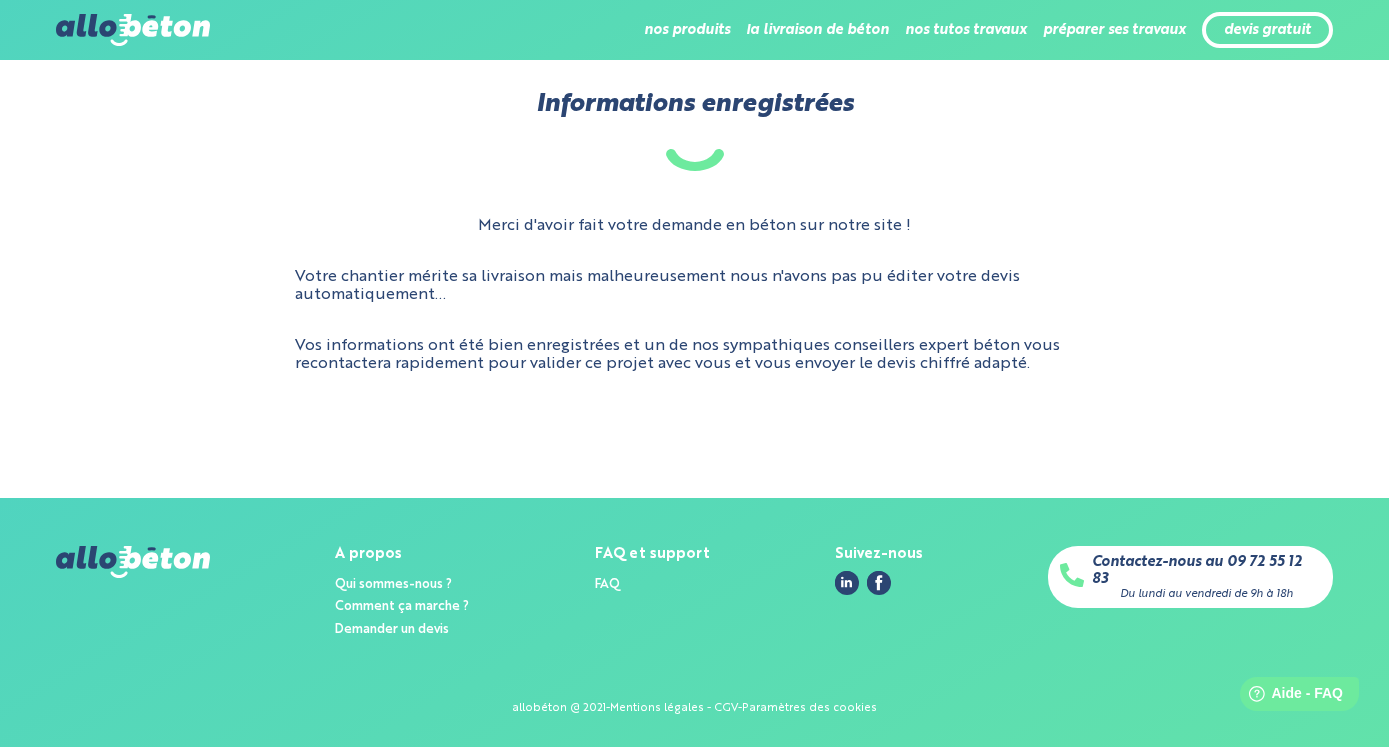 click on "Informations enregistrées
Merci d'avoir fait votre demande en béton sur notre site !
Votre chantier mérite sa livraison mais malheureusement nous n'avons pas pu éditer votre devis automatiquement…
Vos informations ont été bien enregistrées et un de nos sympathiques conseillers expert béton vous recontactera rapidement pour valider ce projet avec vous et vous envoyer le devis chiffré adapté.
Nous utilisons des cookies pour réaliser des statistiques de visite et vous garantir la meilleure expérience sur notre site.
En savoir plus
Paramétrer
Accepter" at bounding box center (694, 279) 